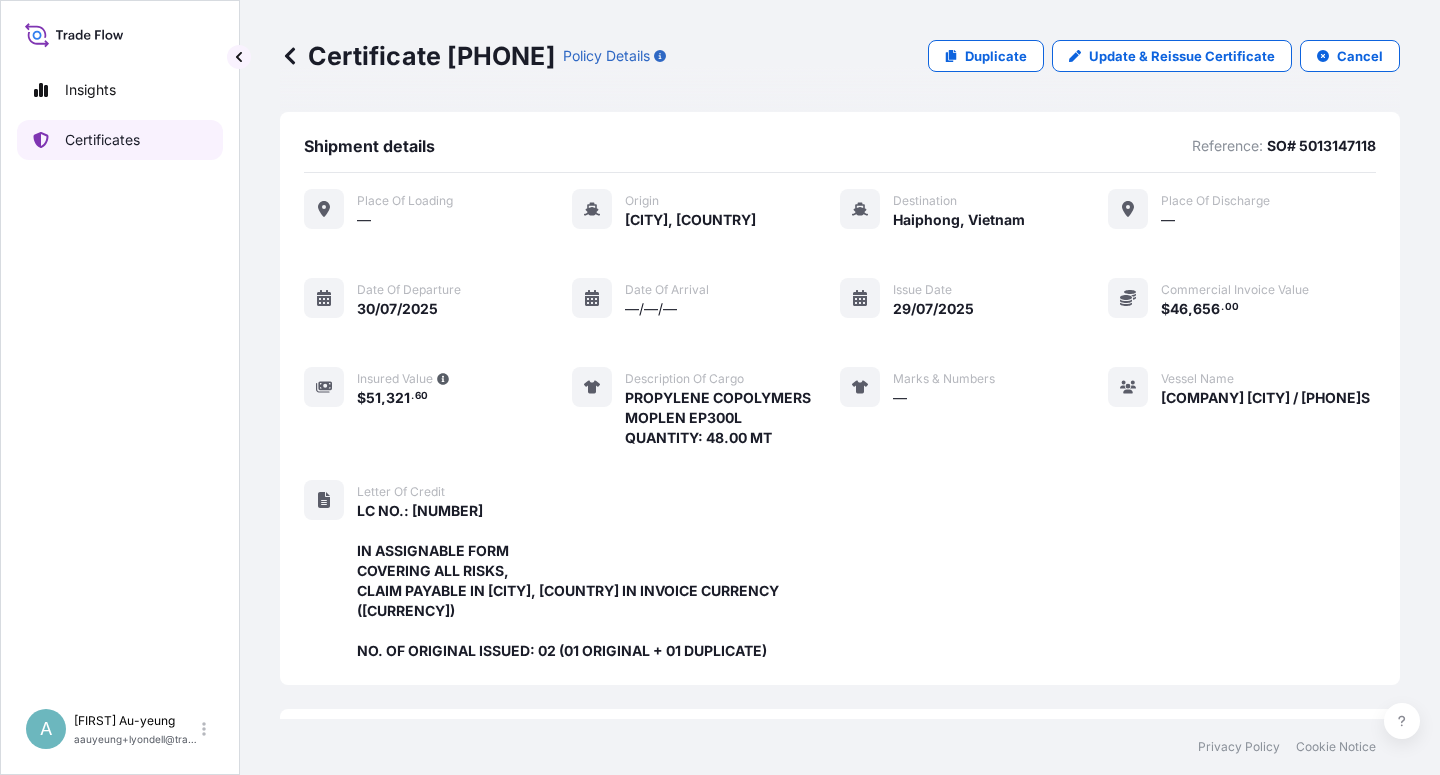 scroll, scrollTop: 0, scrollLeft: 0, axis: both 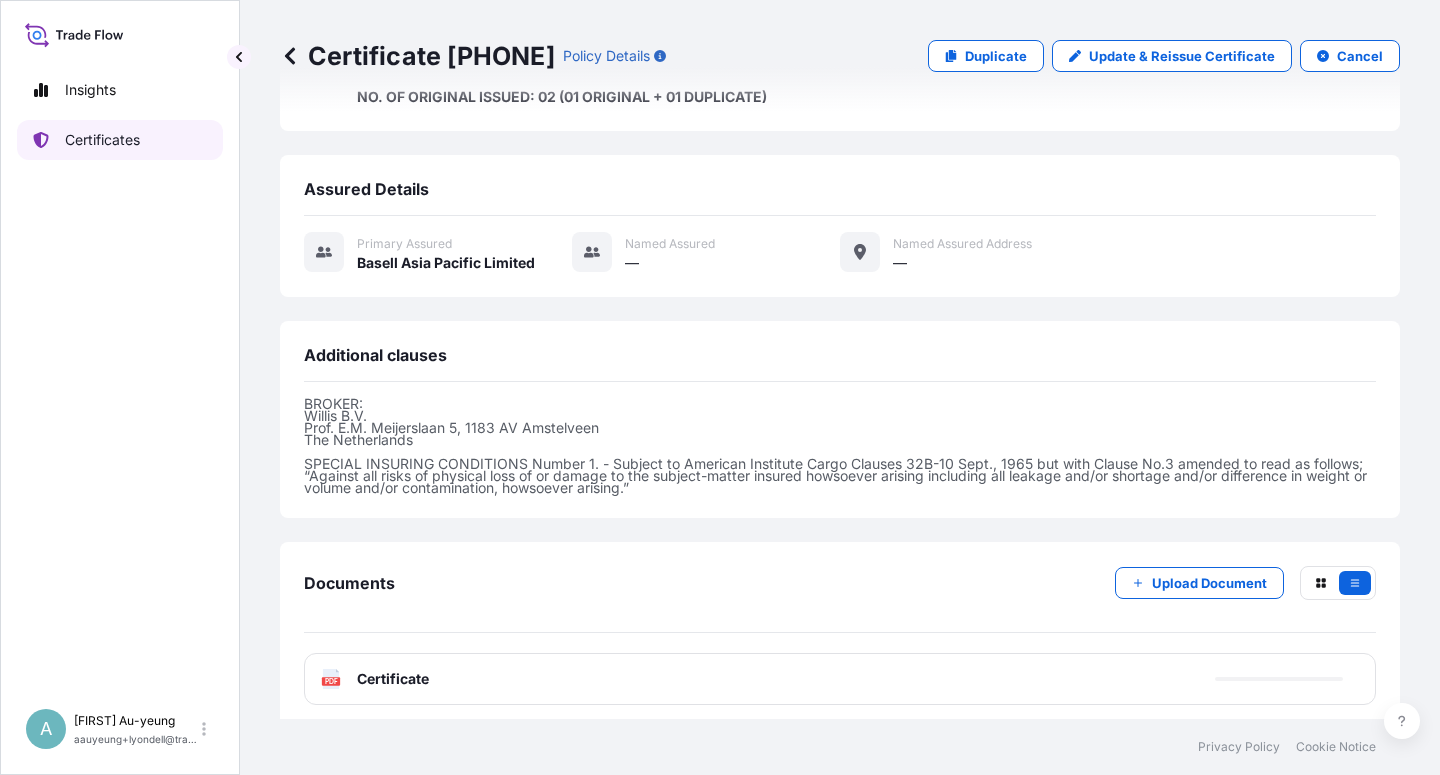 click on "Certificates" at bounding box center [120, 140] 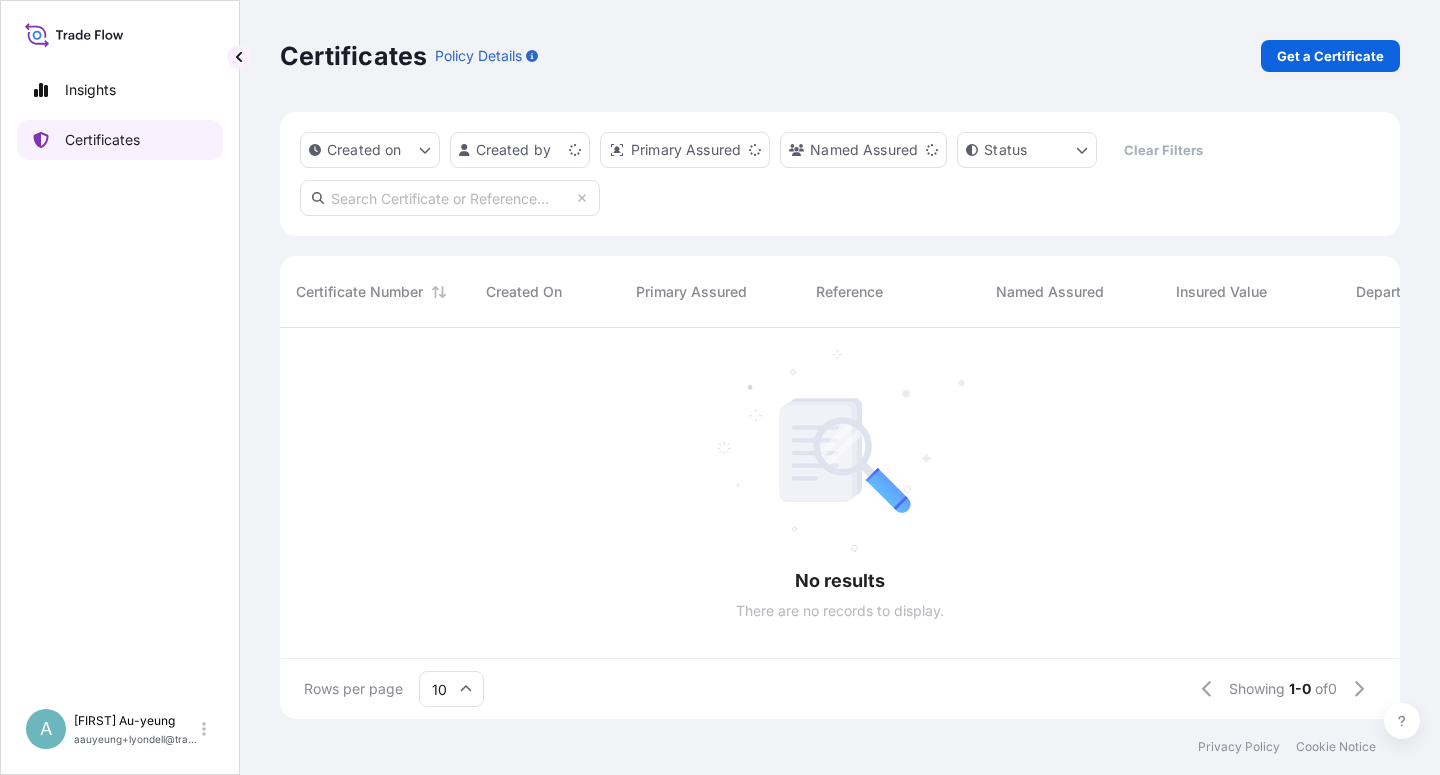 scroll, scrollTop: 0, scrollLeft: 0, axis: both 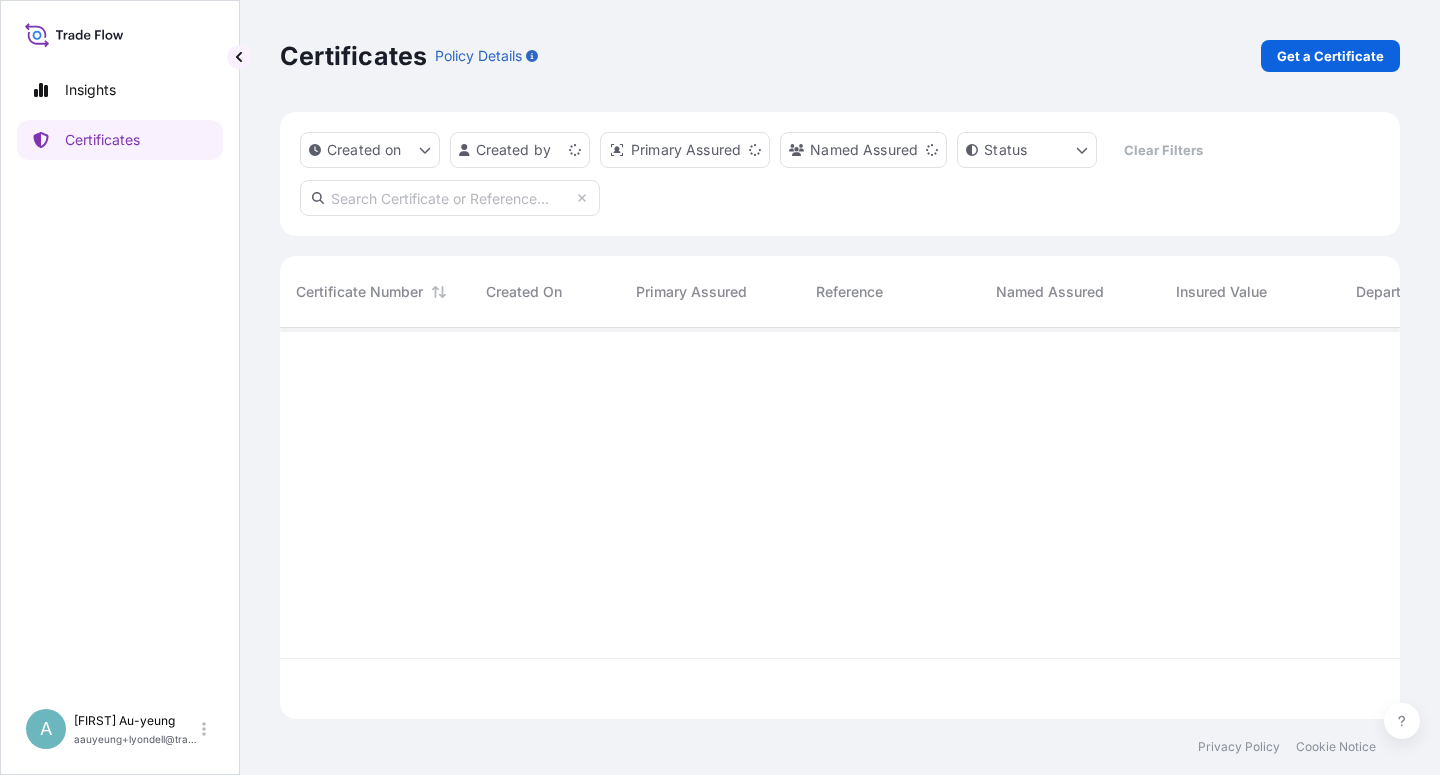 click at bounding box center (450, 198) 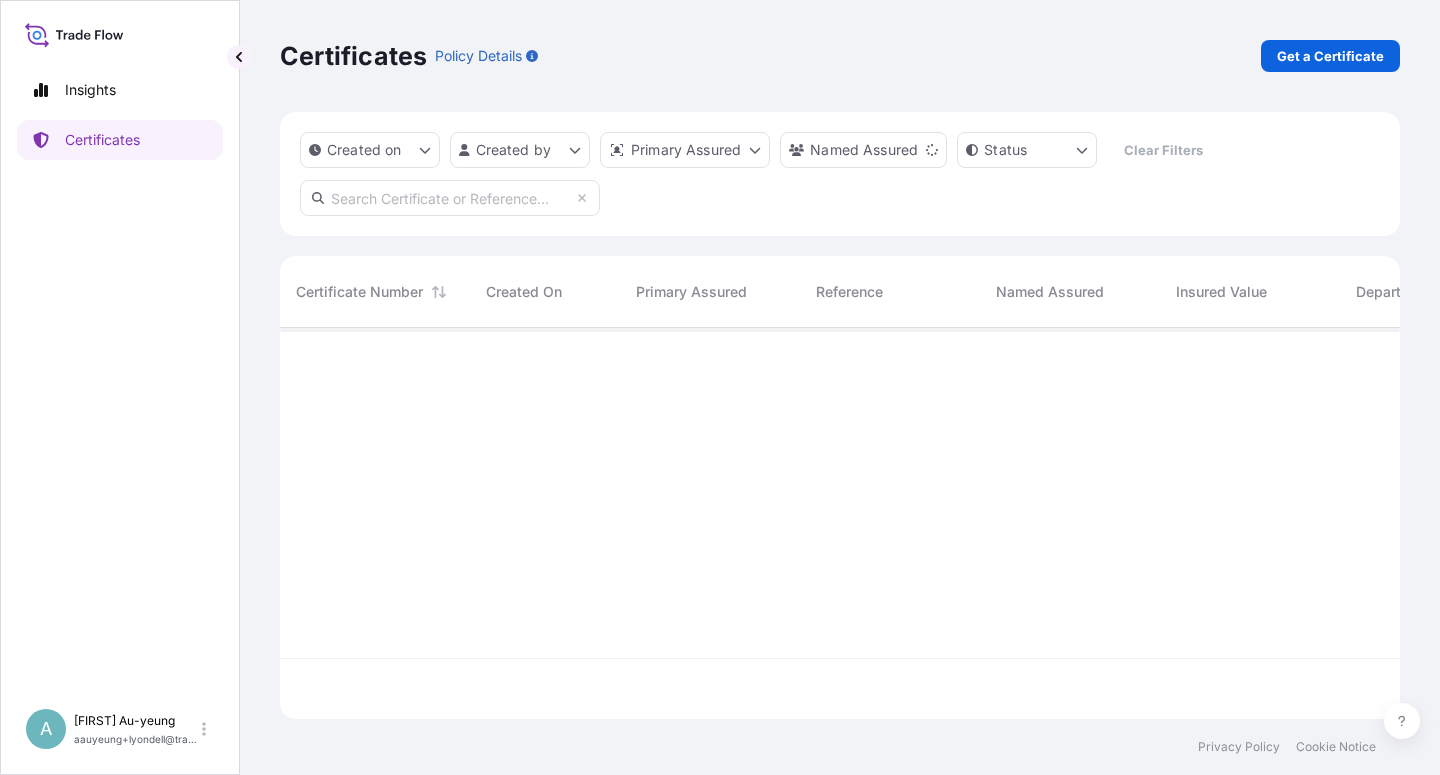 type on "2" 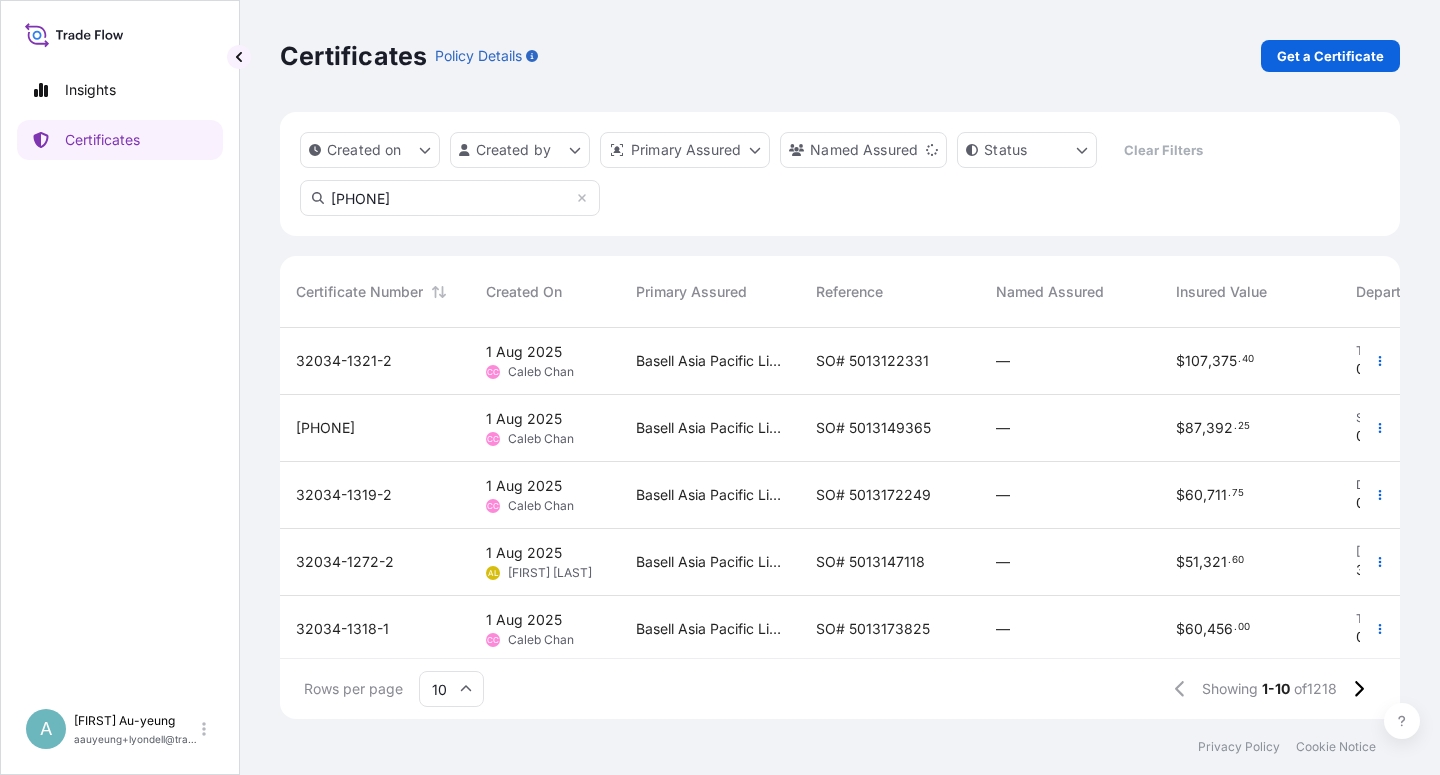 type on "[PHONE]" 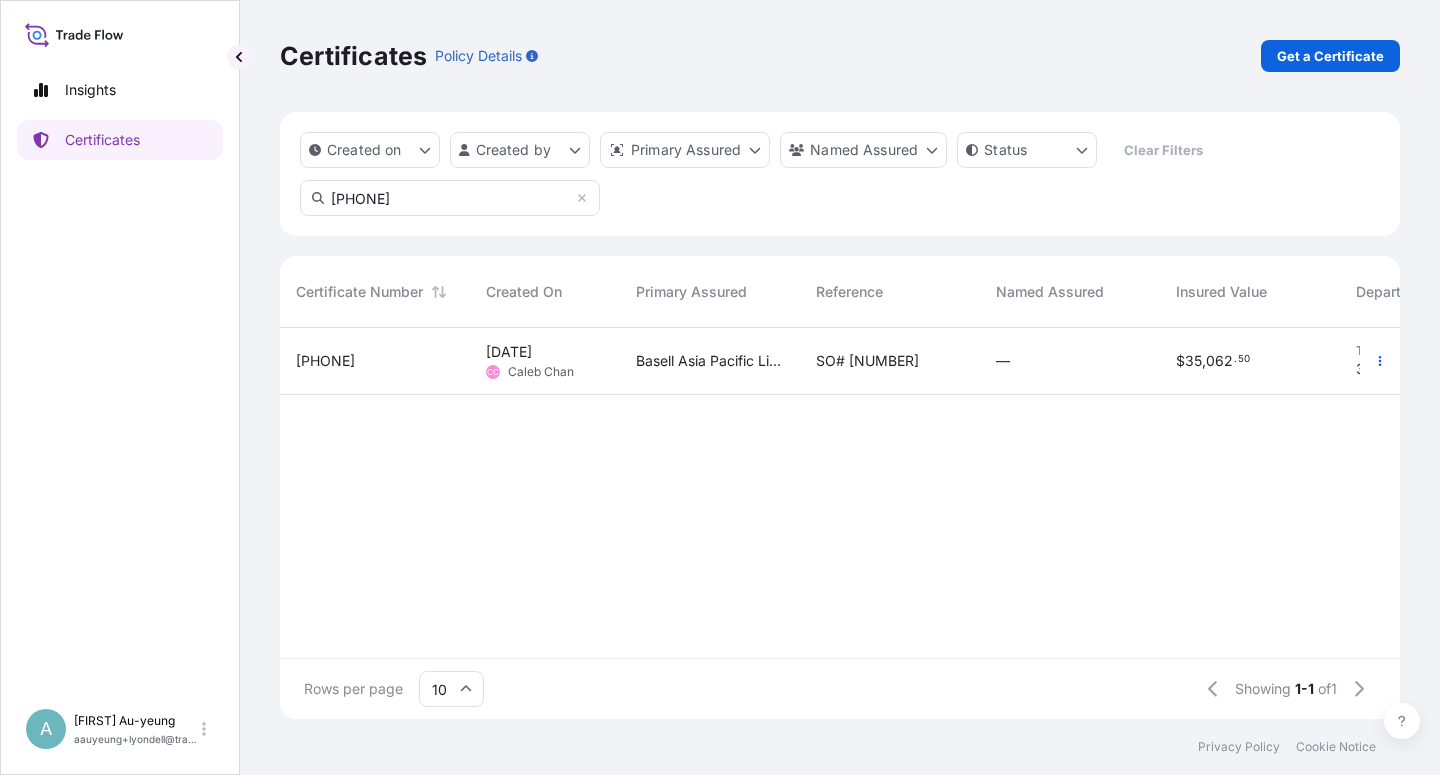 click on "SO# [NUMBER]" at bounding box center [867, 361] 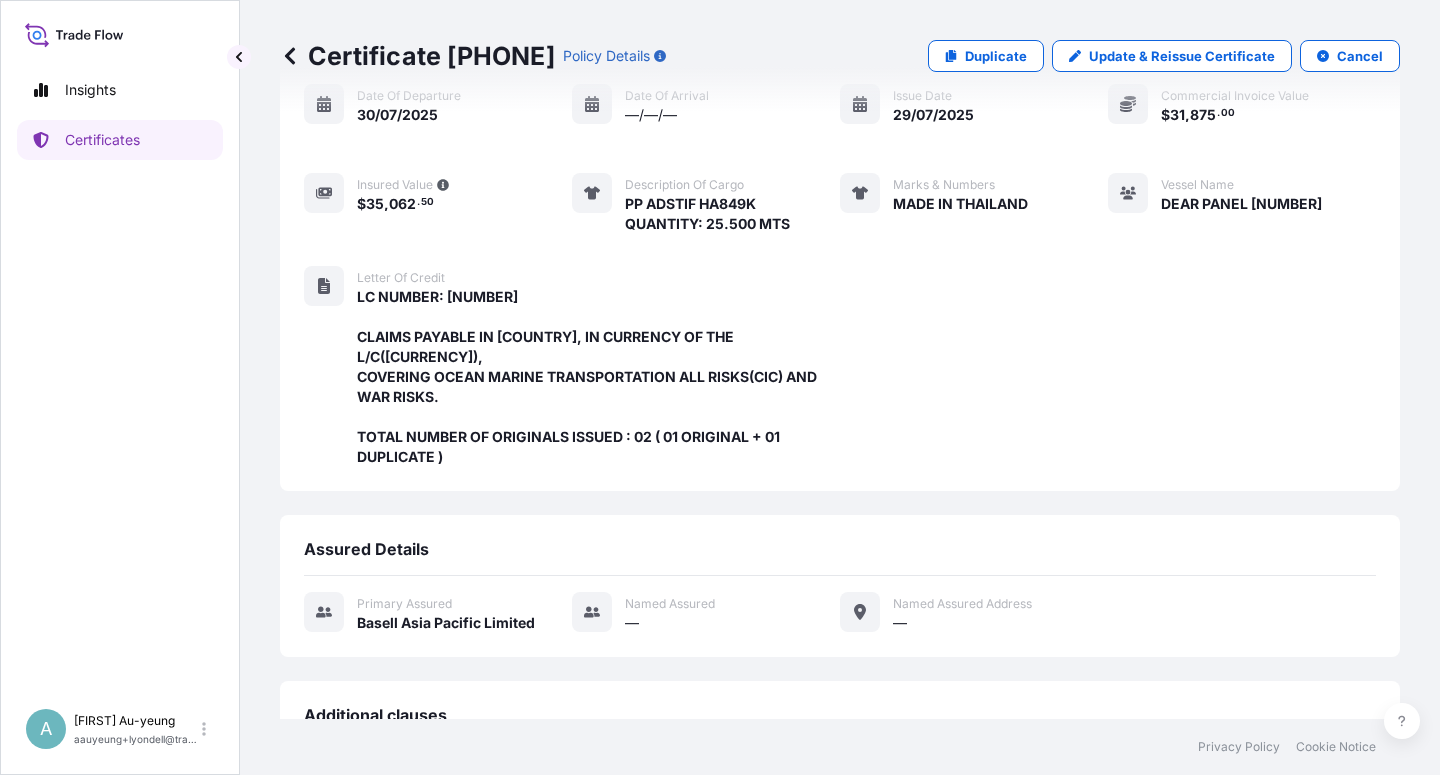 scroll, scrollTop: 0, scrollLeft: 0, axis: both 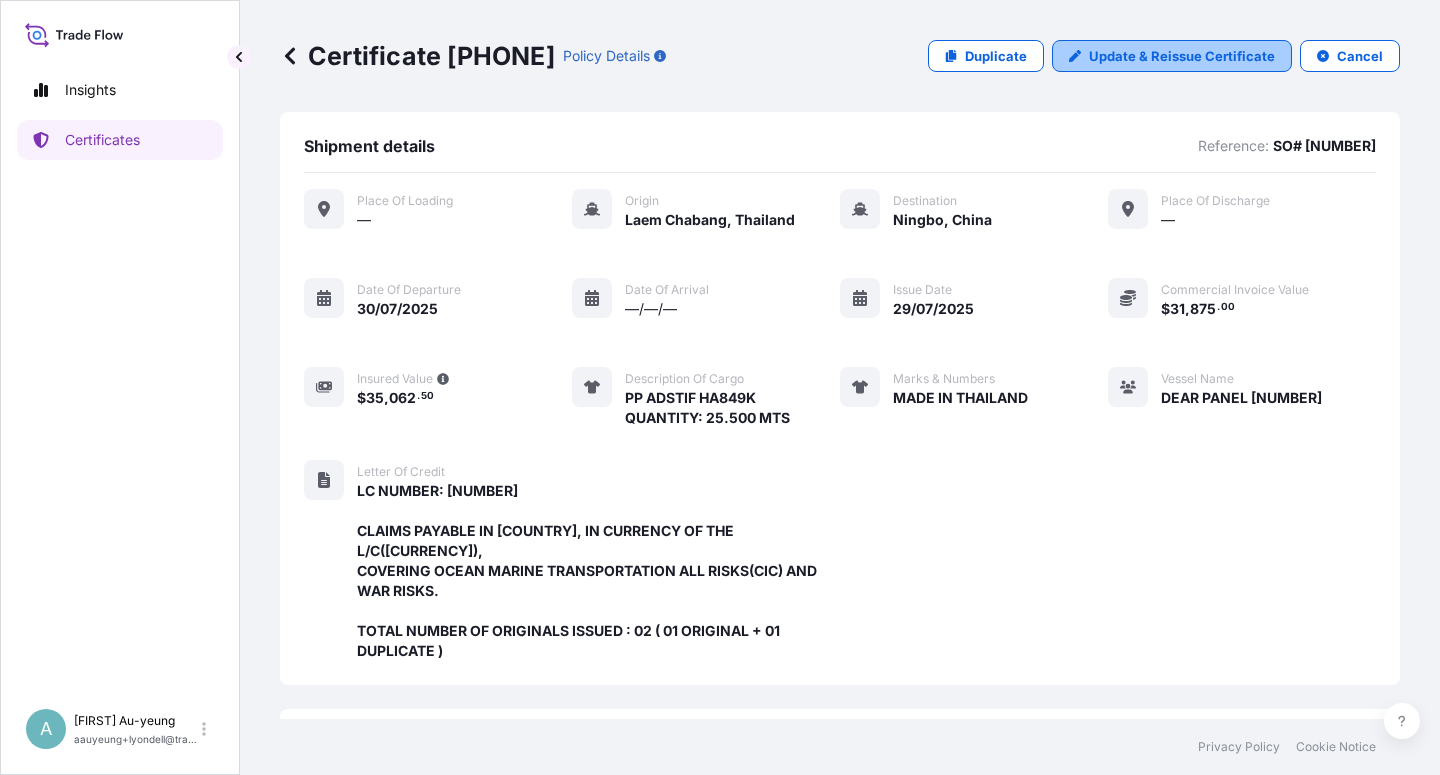 click on "Update & Reissue Certificate" at bounding box center [1182, 56] 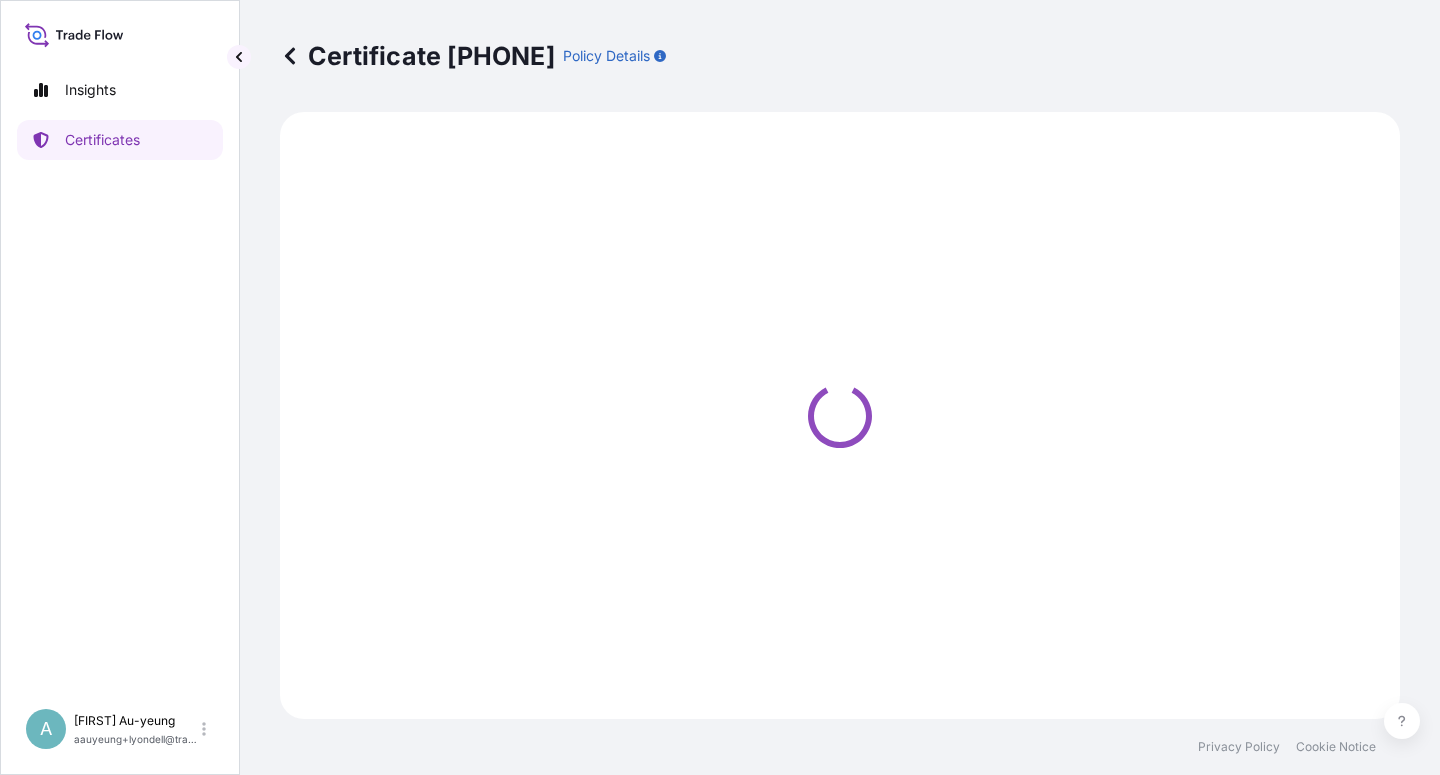 select on "Sea" 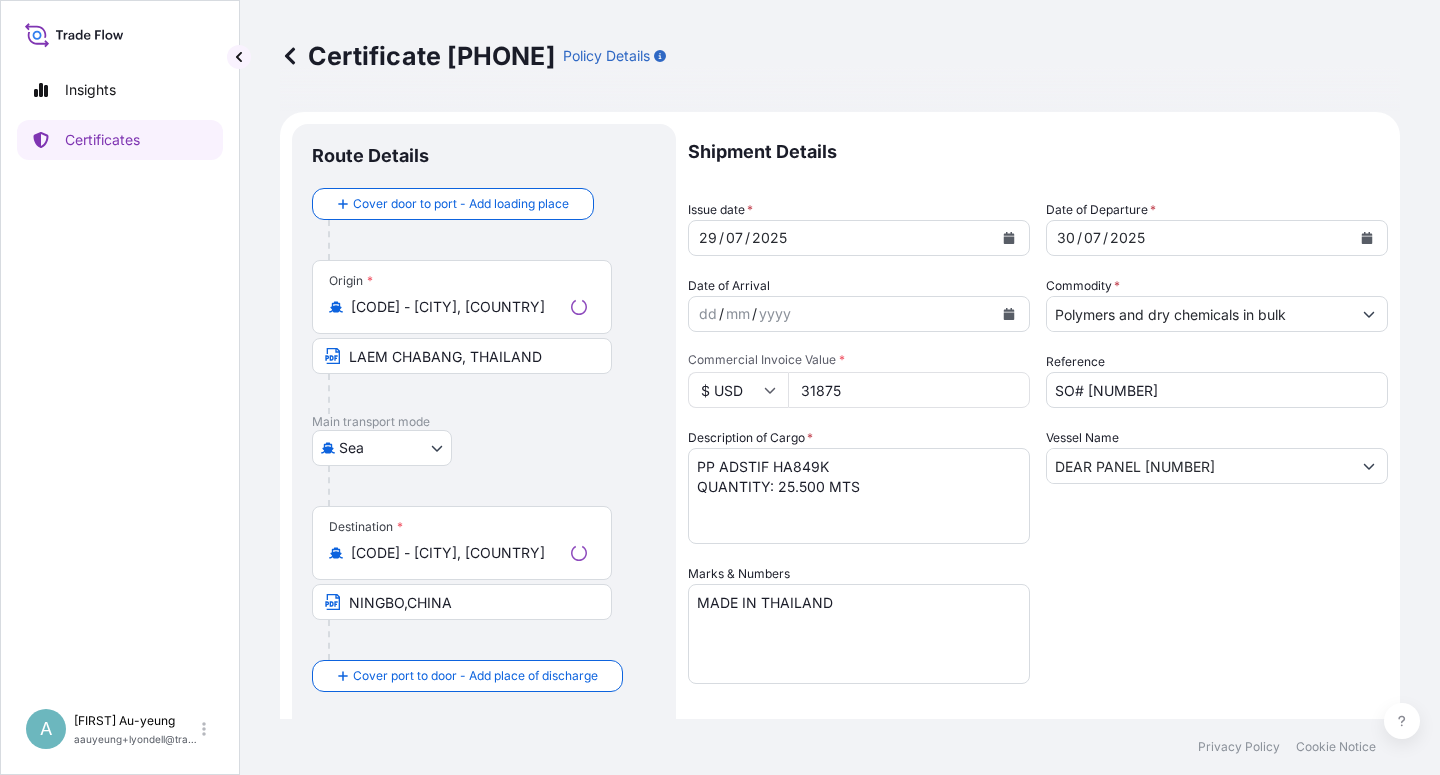 select on "32034" 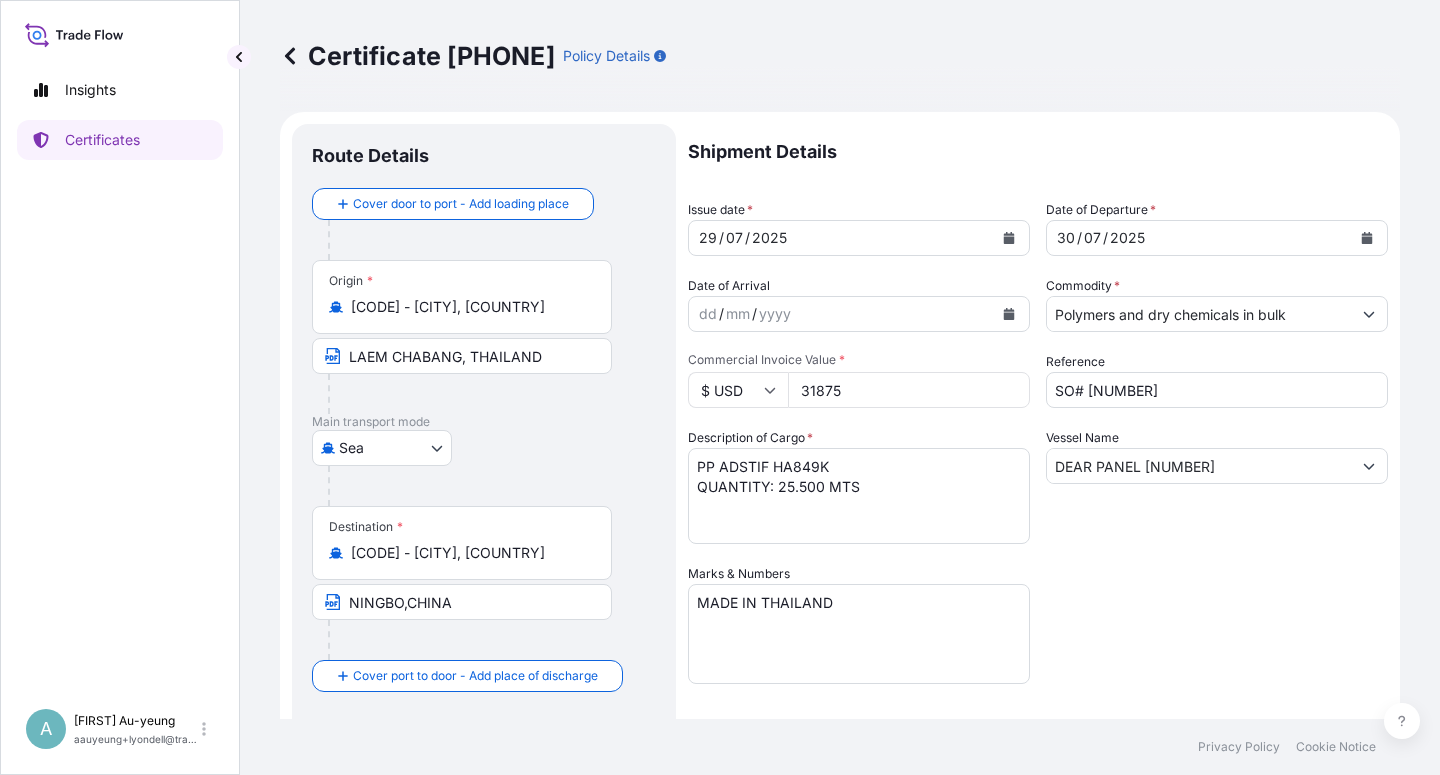 click 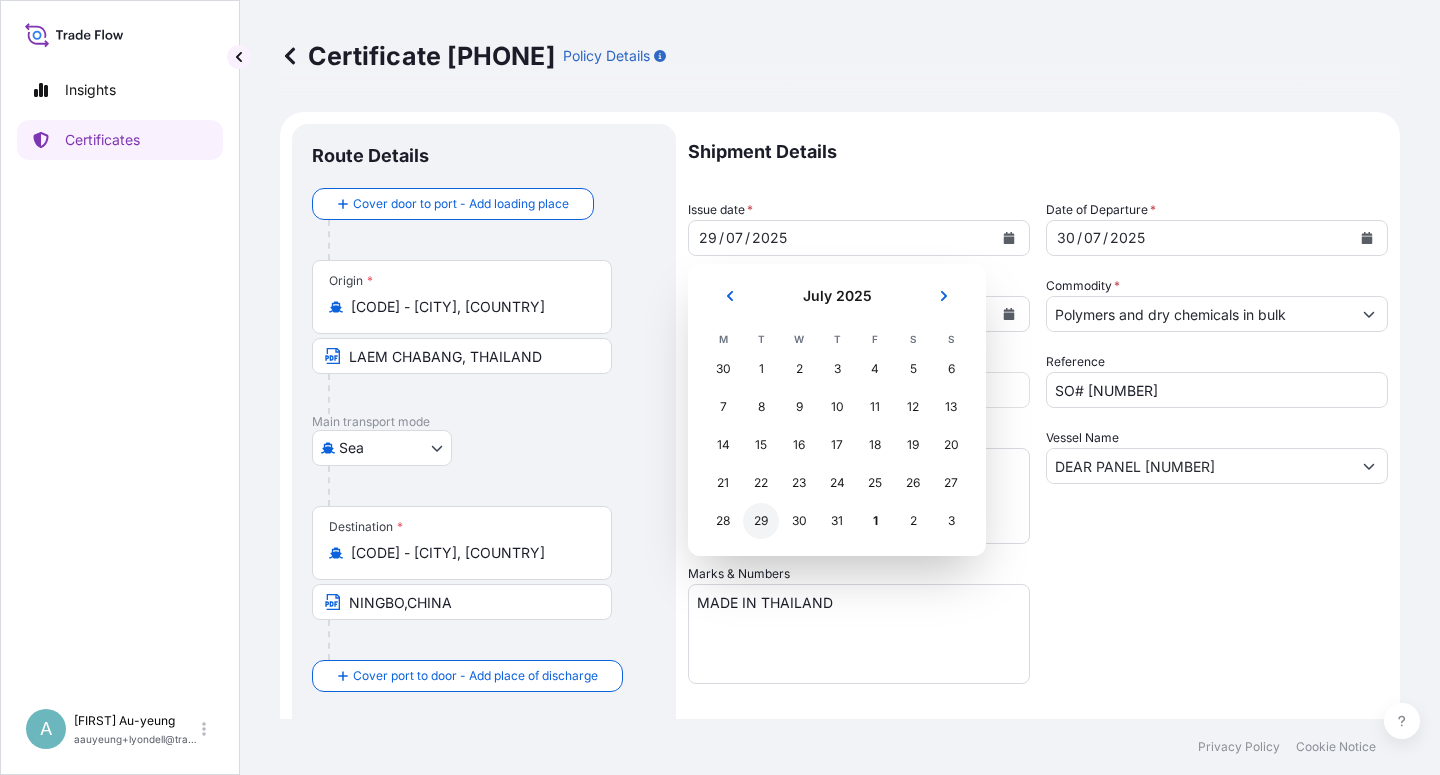 click on "29" at bounding box center [761, 521] 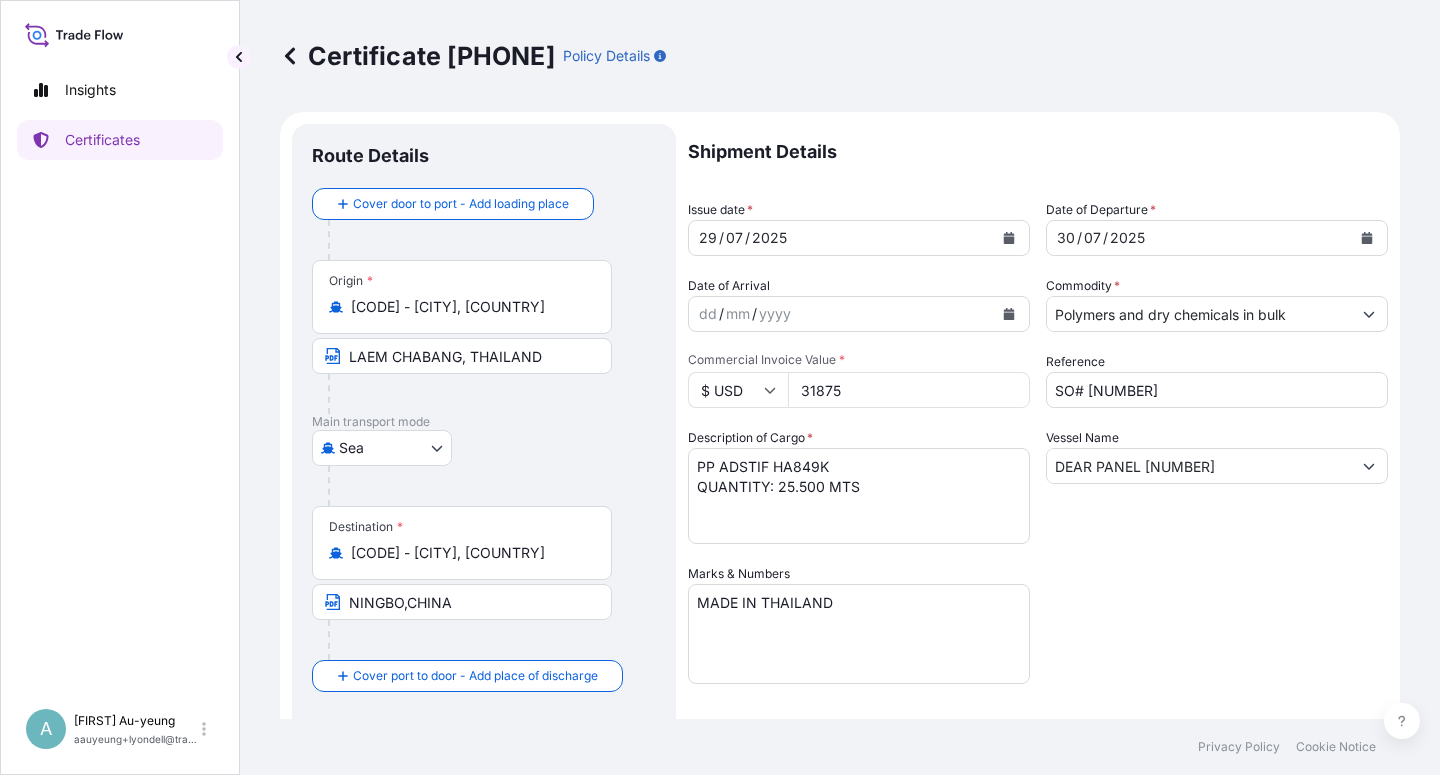 click on "Vessel Name DEAR PANEL [NUMBER]" at bounding box center [1217, 486] 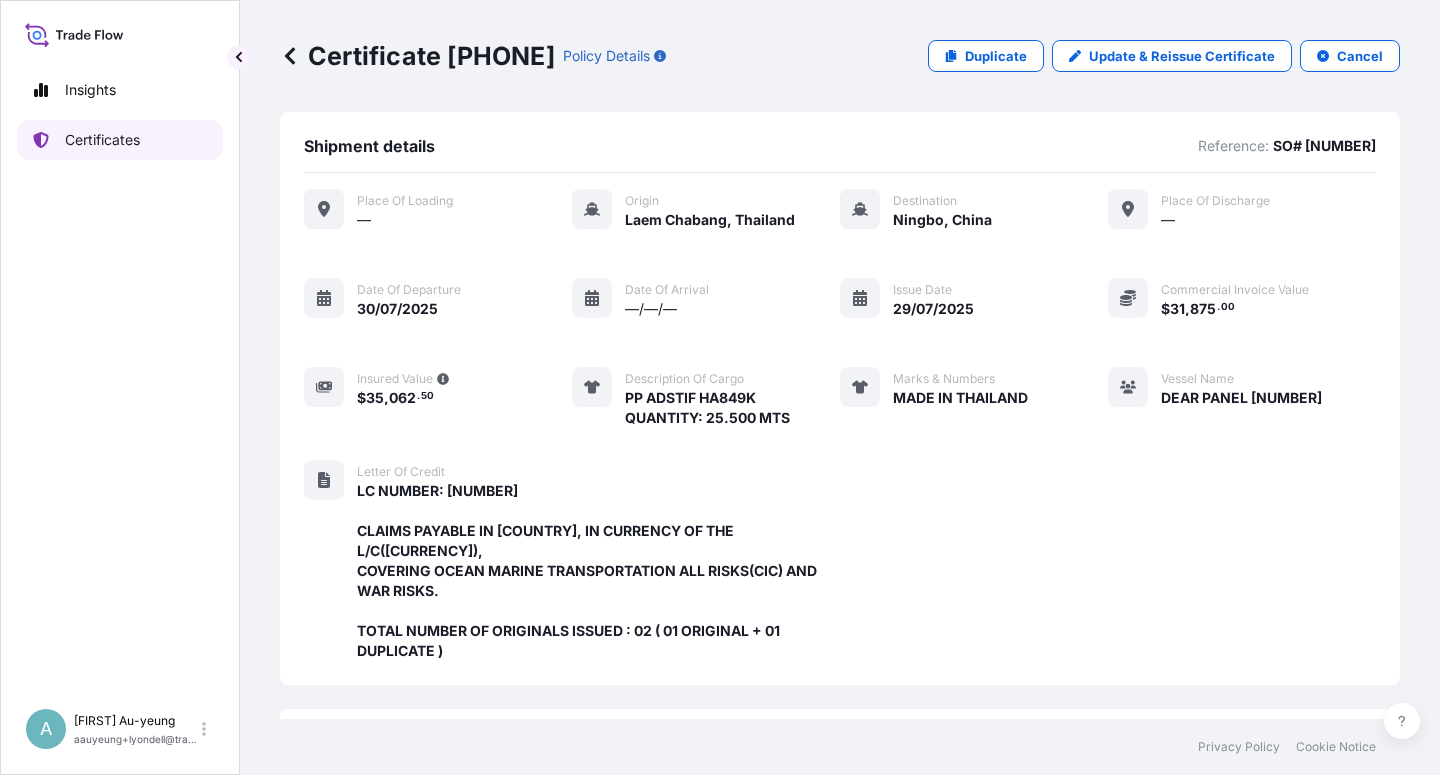 click on "Certificates" at bounding box center (102, 140) 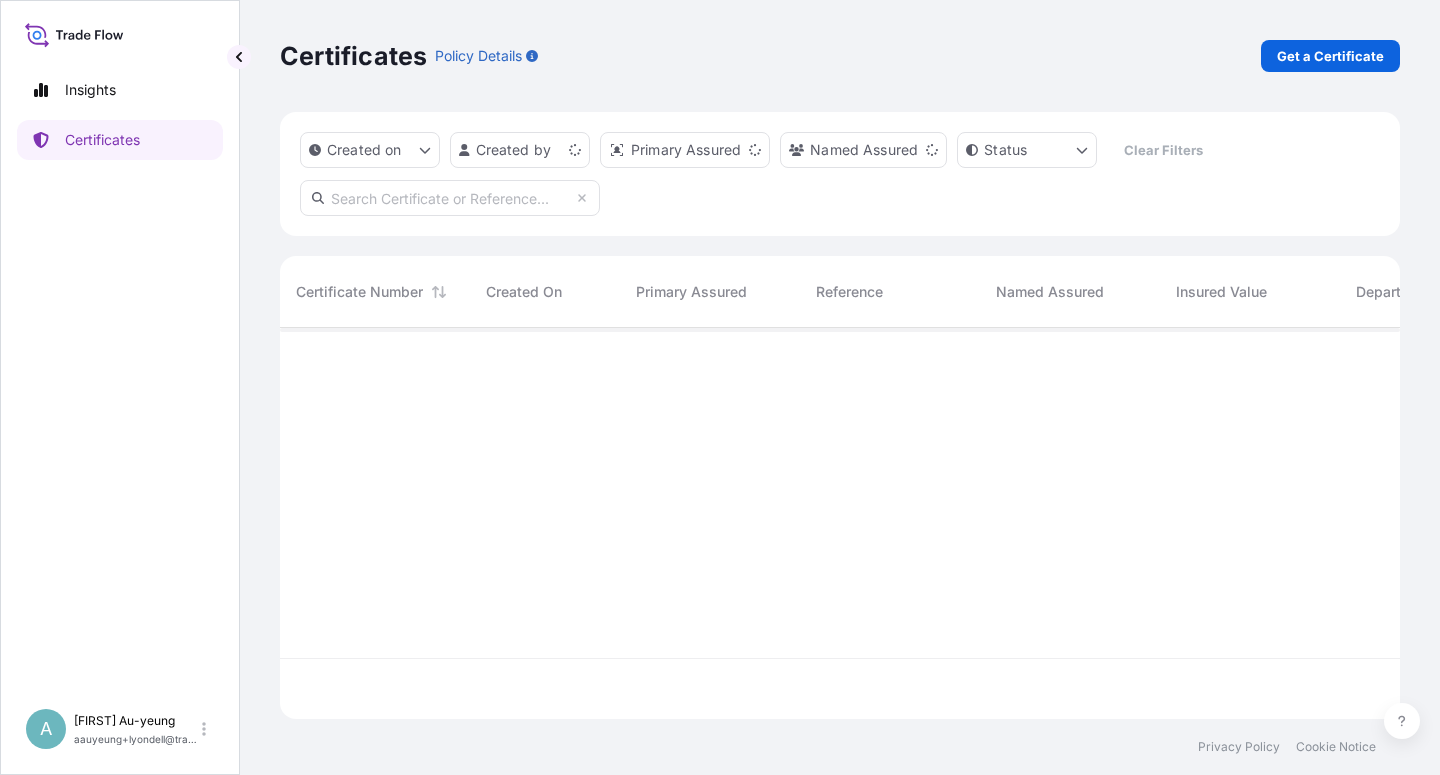 scroll, scrollTop: 18, scrollLeft: 18, axis: both 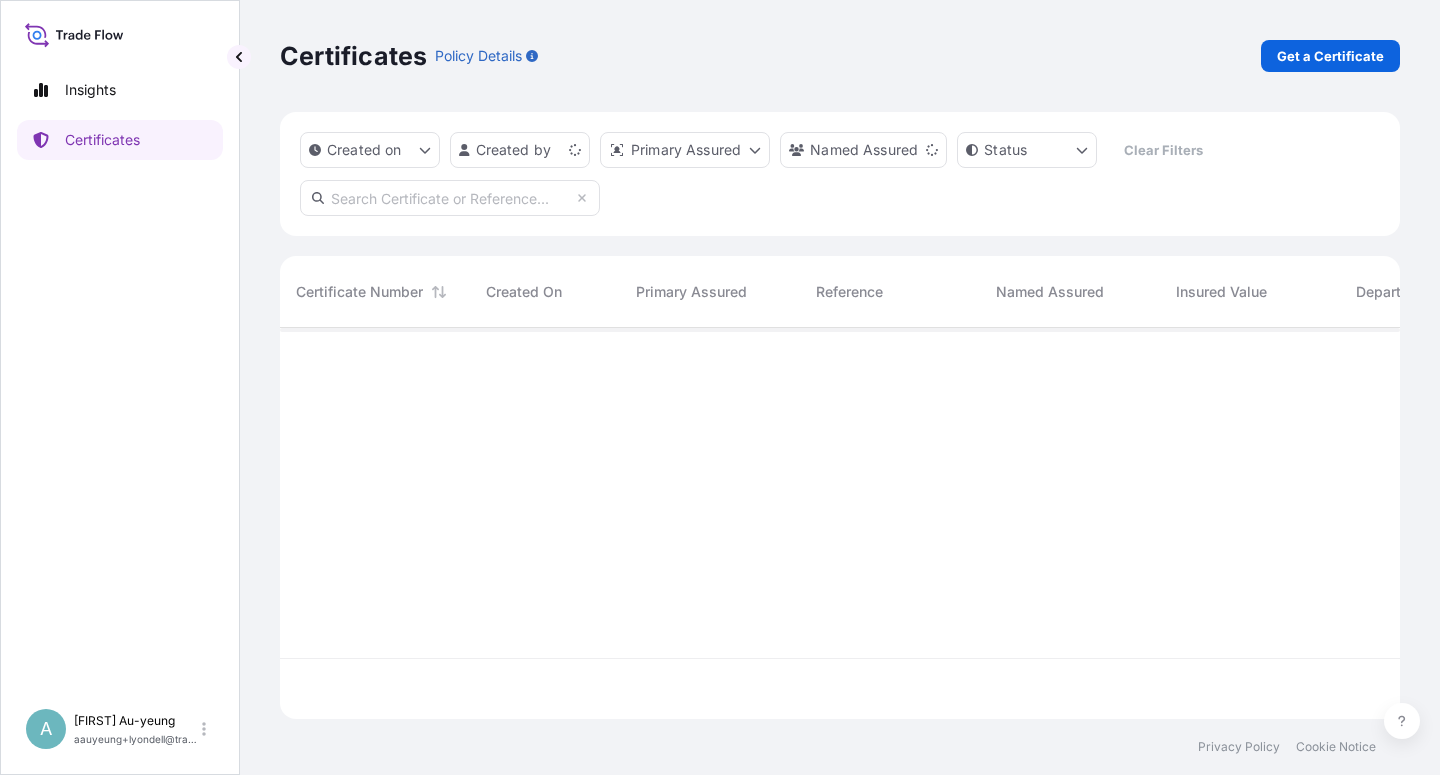 click at bounding box center (450, 198) 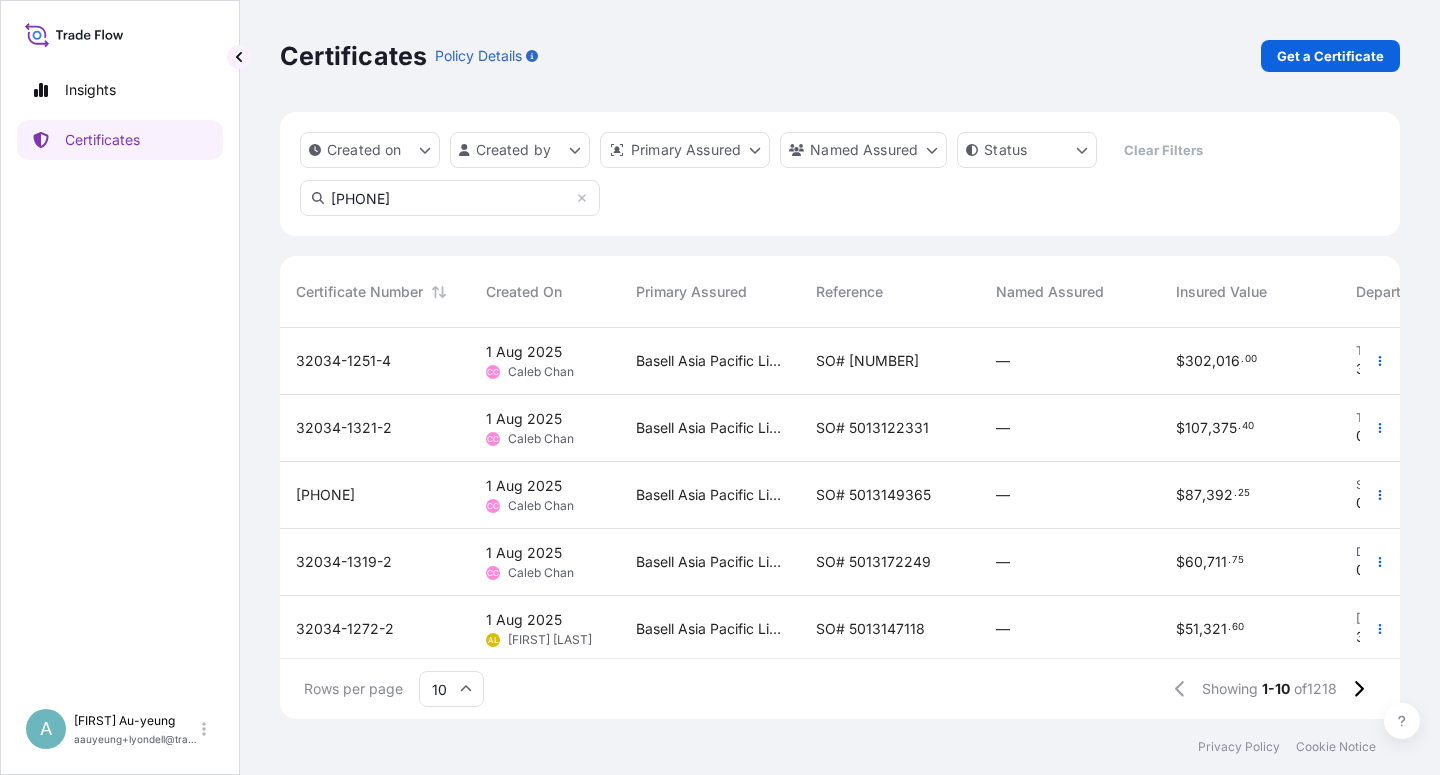 type on "[PHONE]" 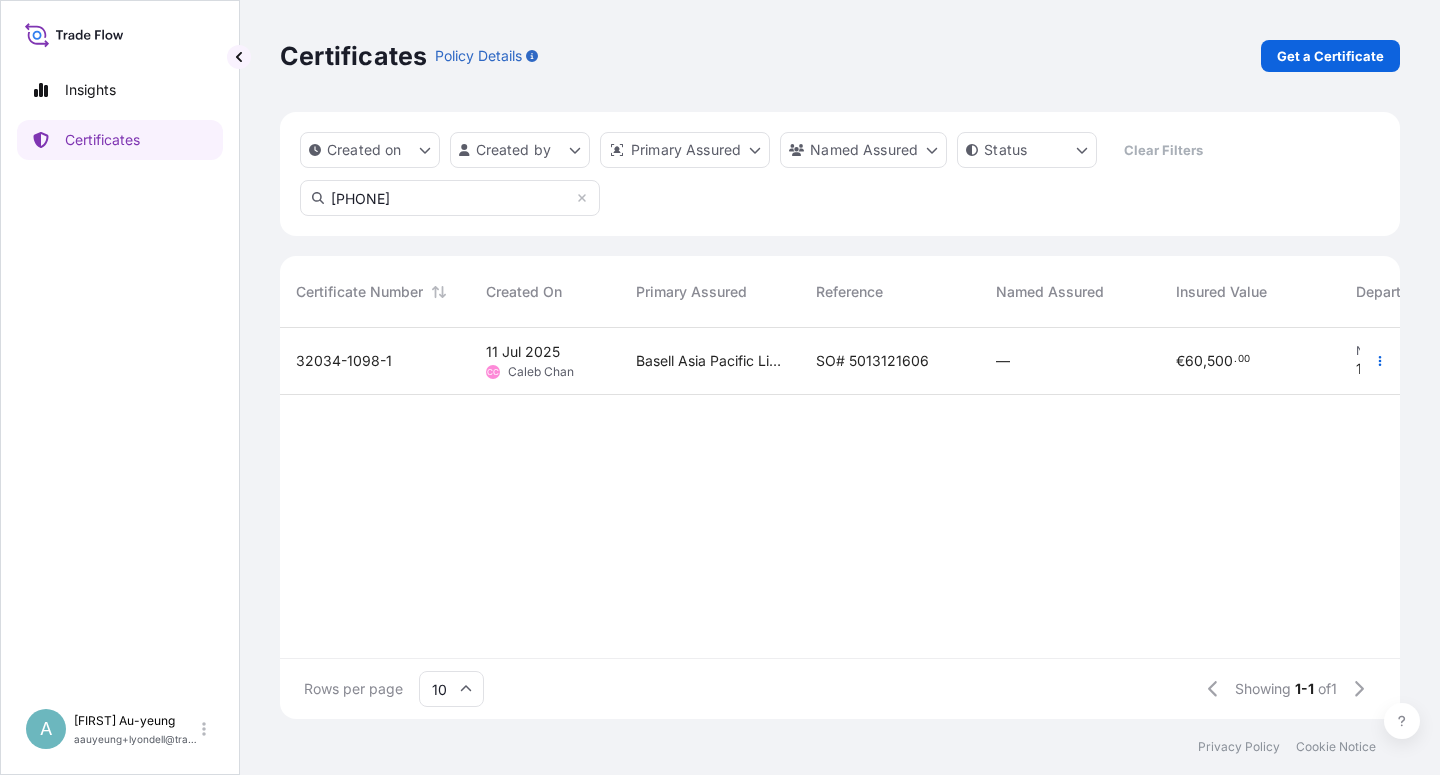 click on "SO# 5013121606" at bounding box center [872, 361] 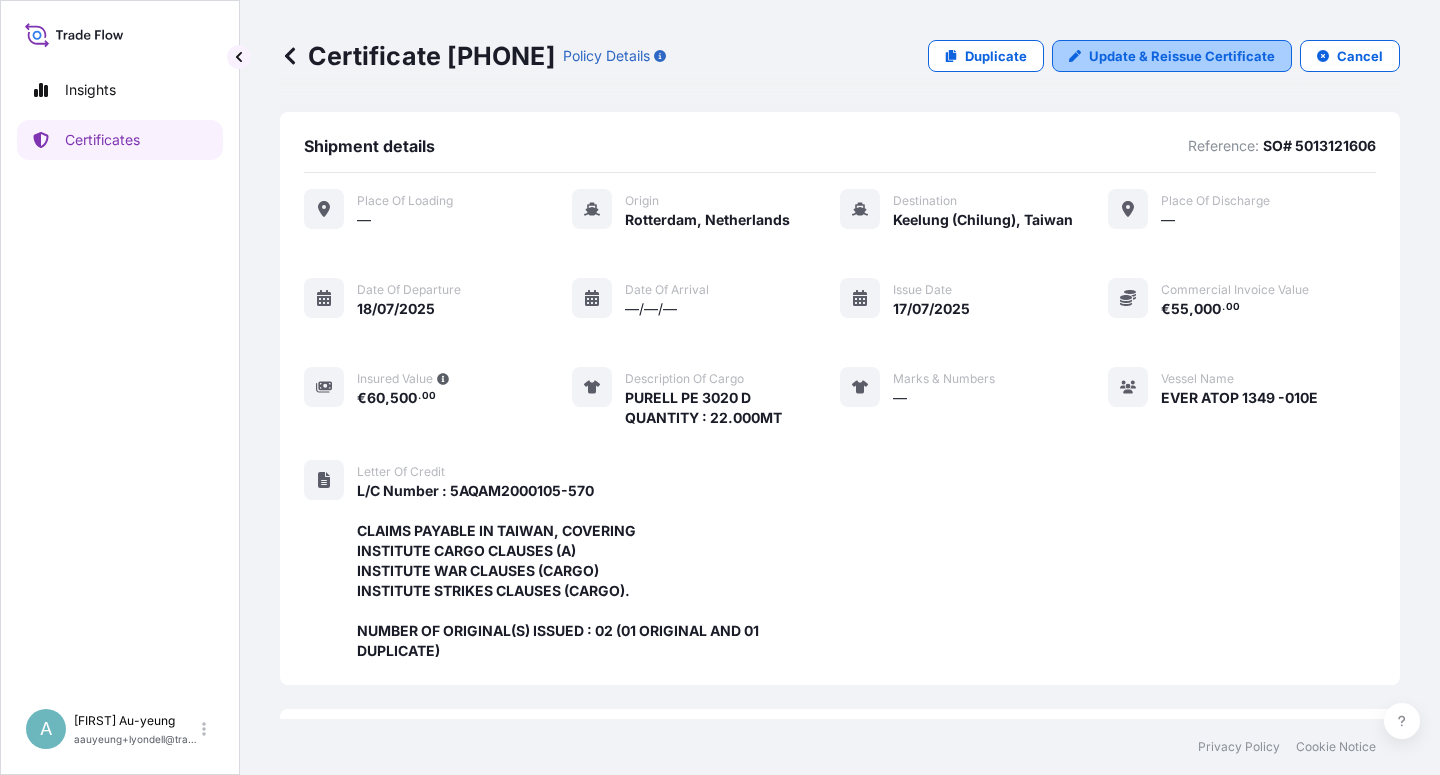 click on "Update & Reissue Certificate" at bounding box center [1182, 56] 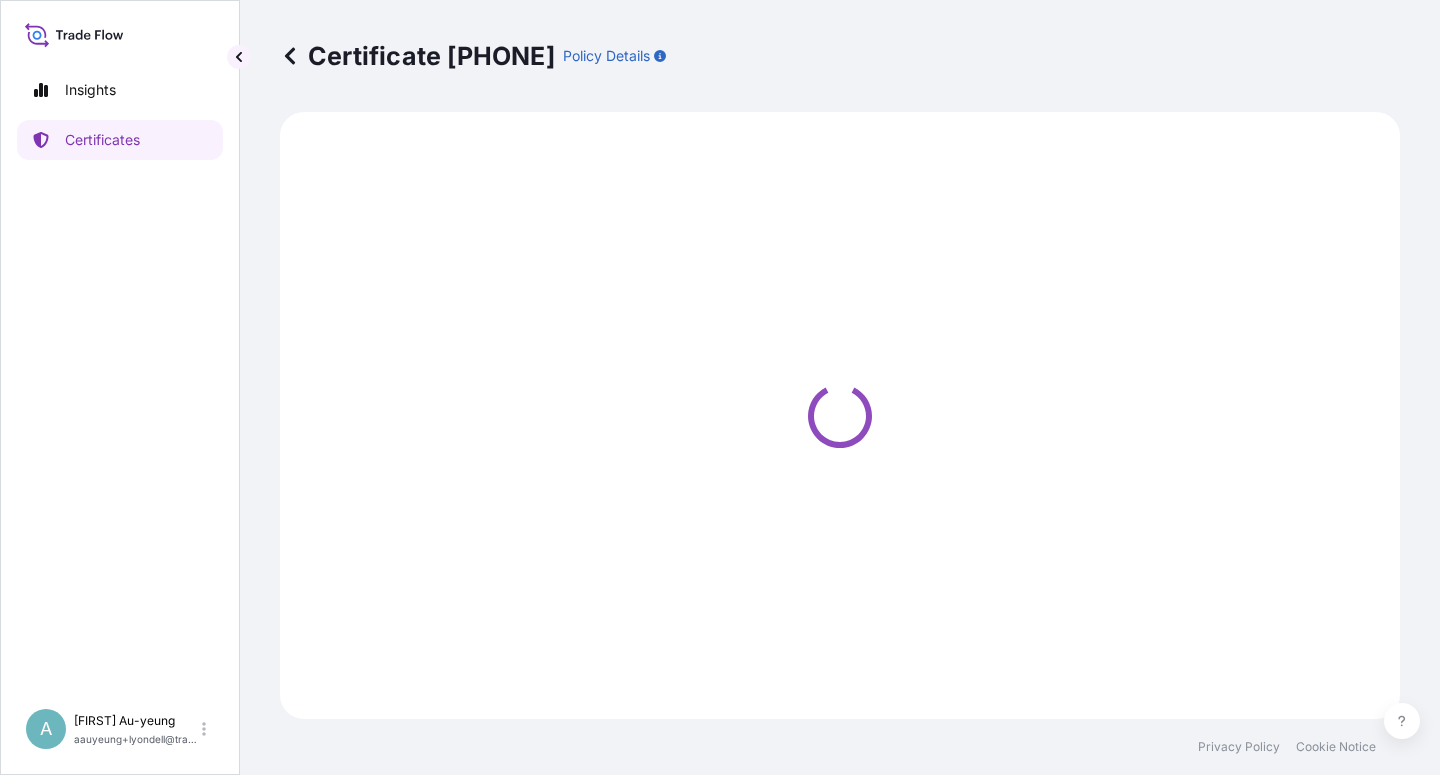 select on "Sea" 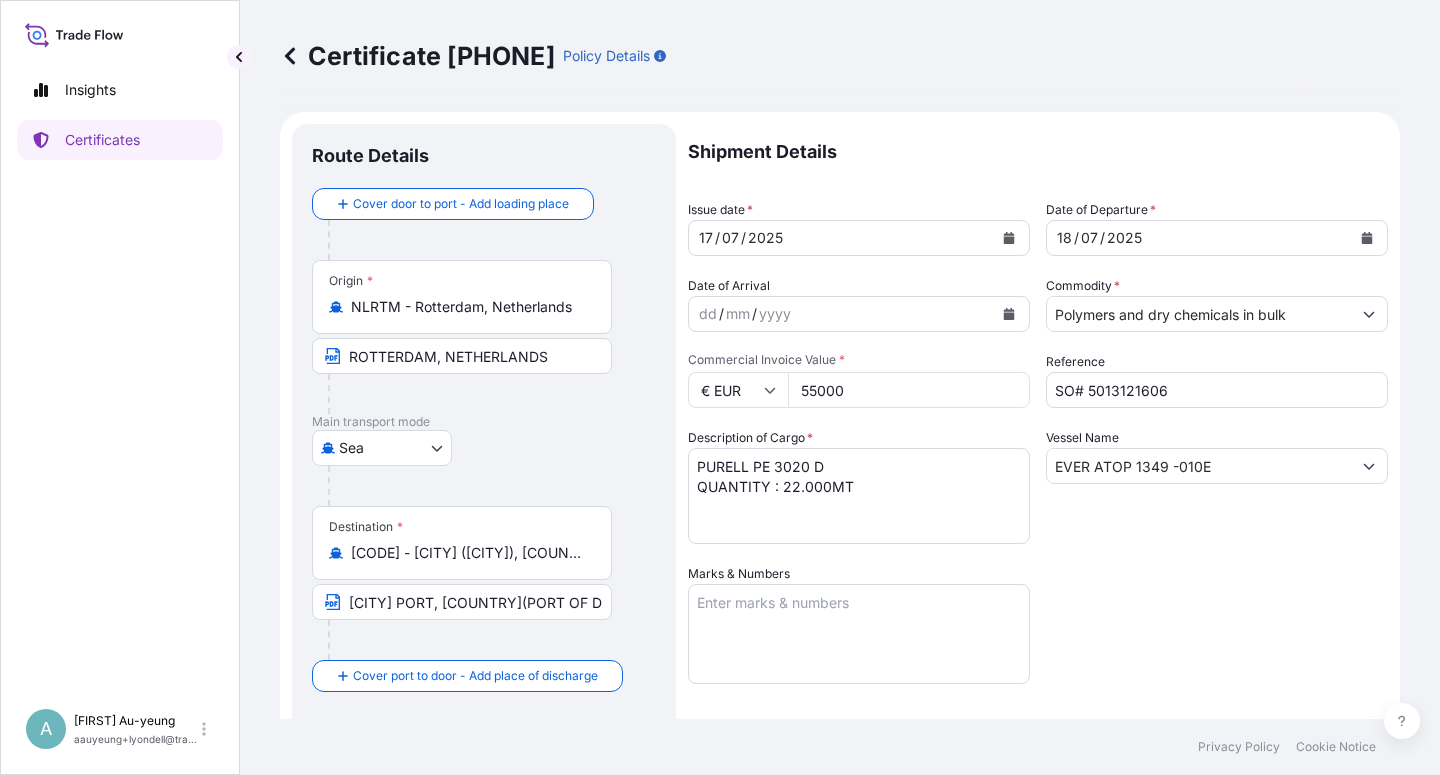 select on "32034" 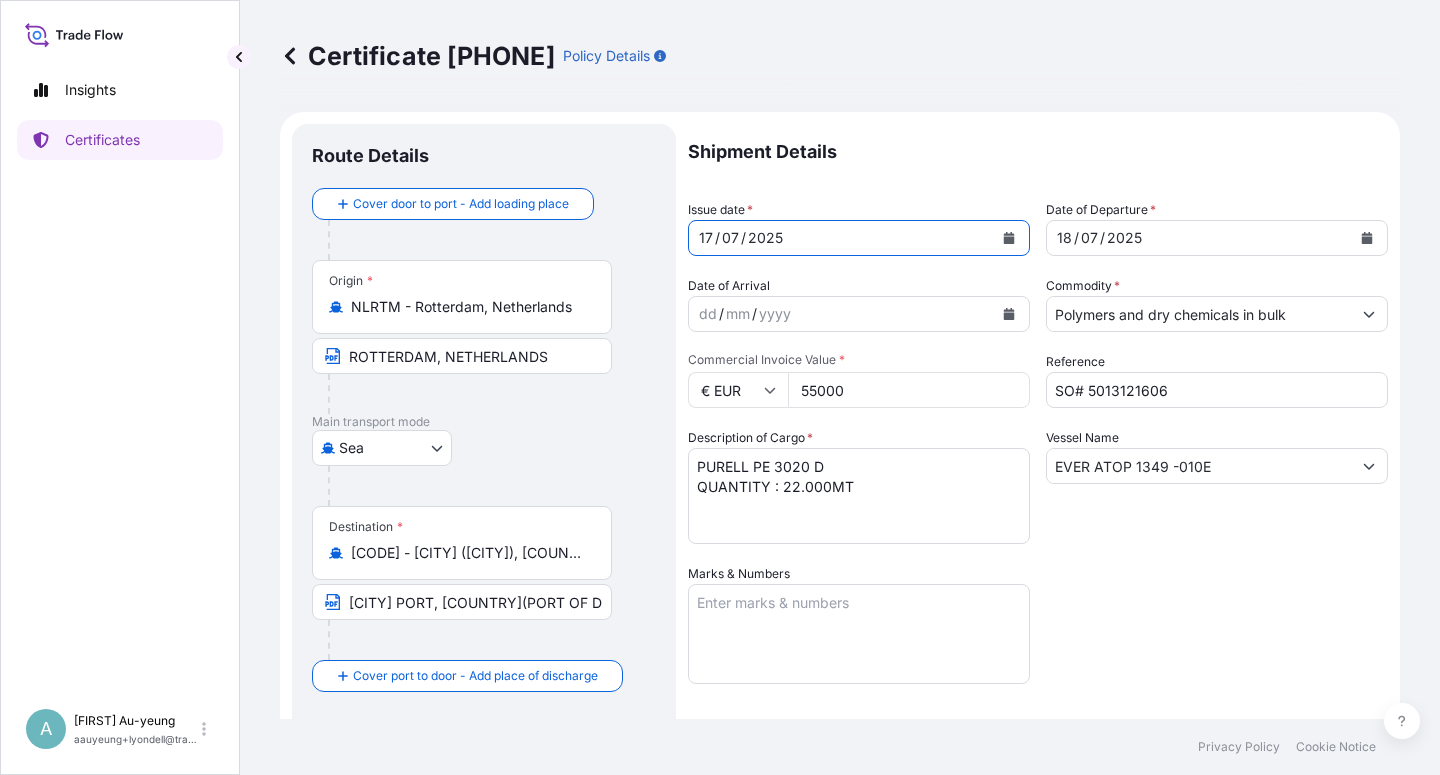 click 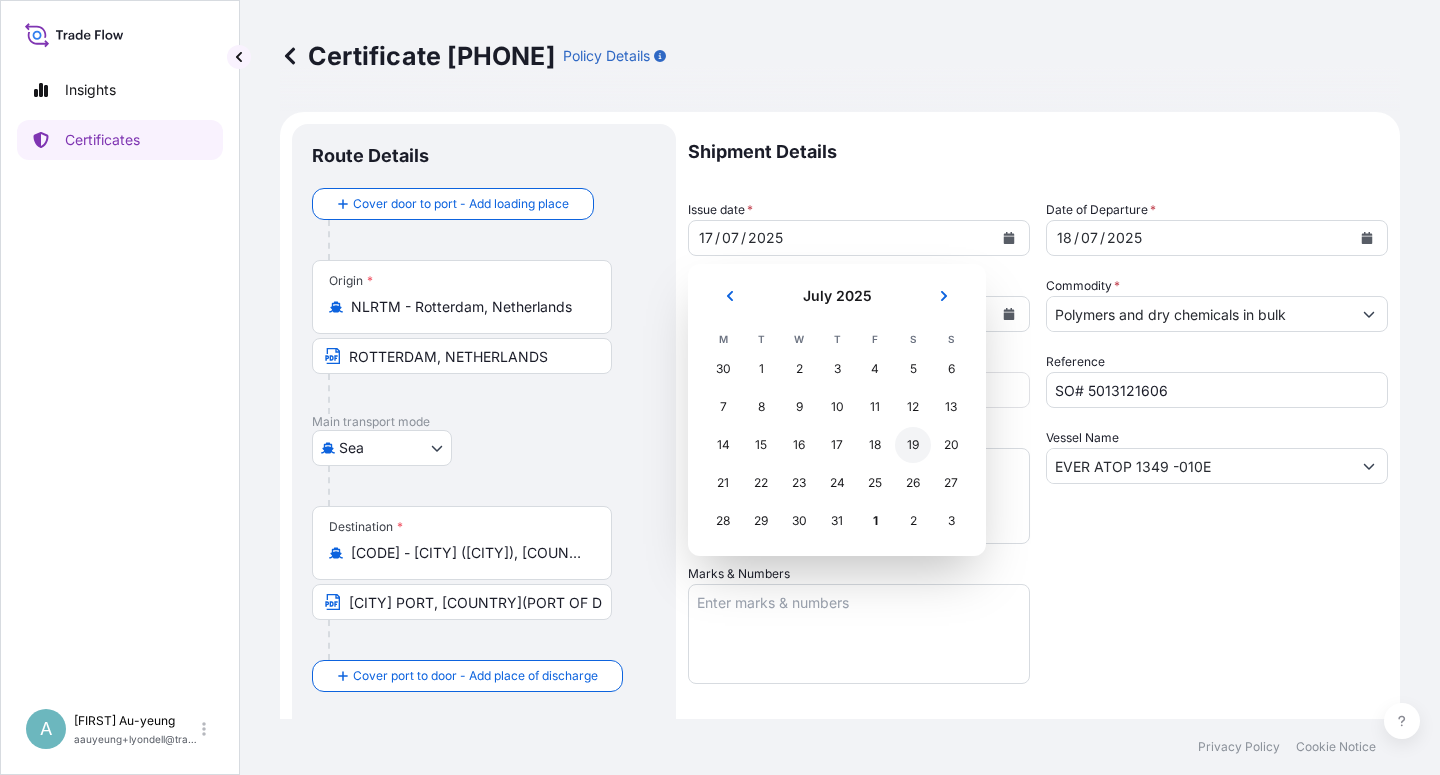 click on "19" at bounding box center [913, 445] 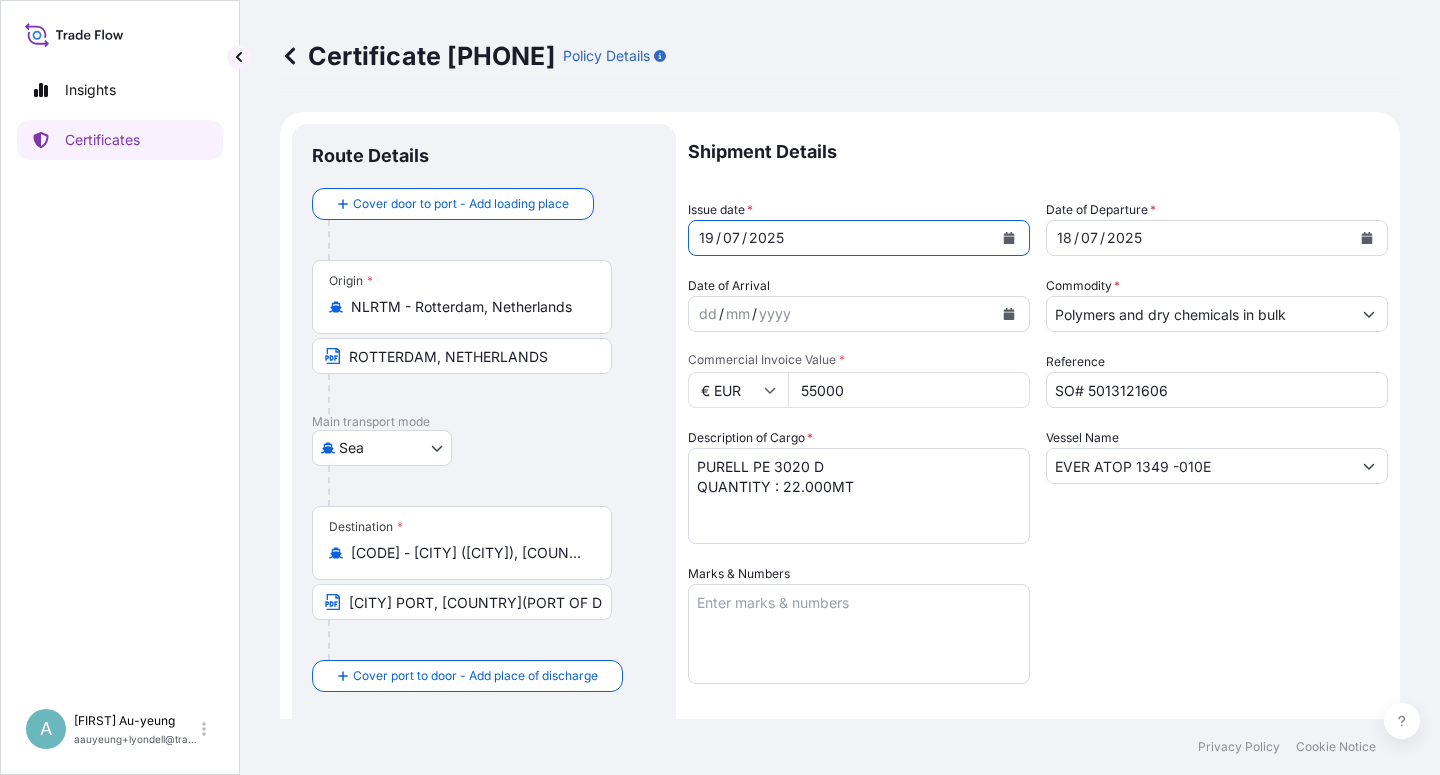 click 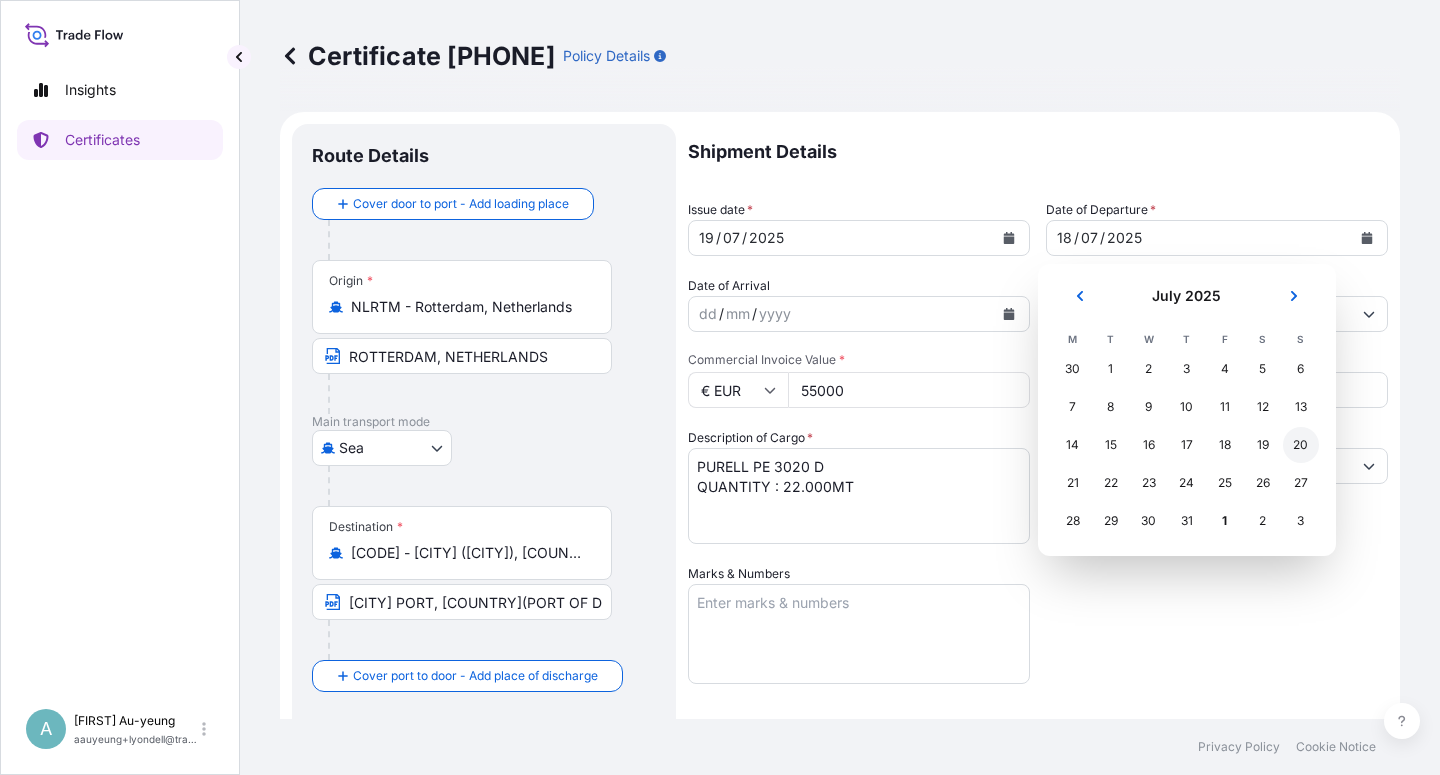 click on "20" at bounding box center (1301, 445) 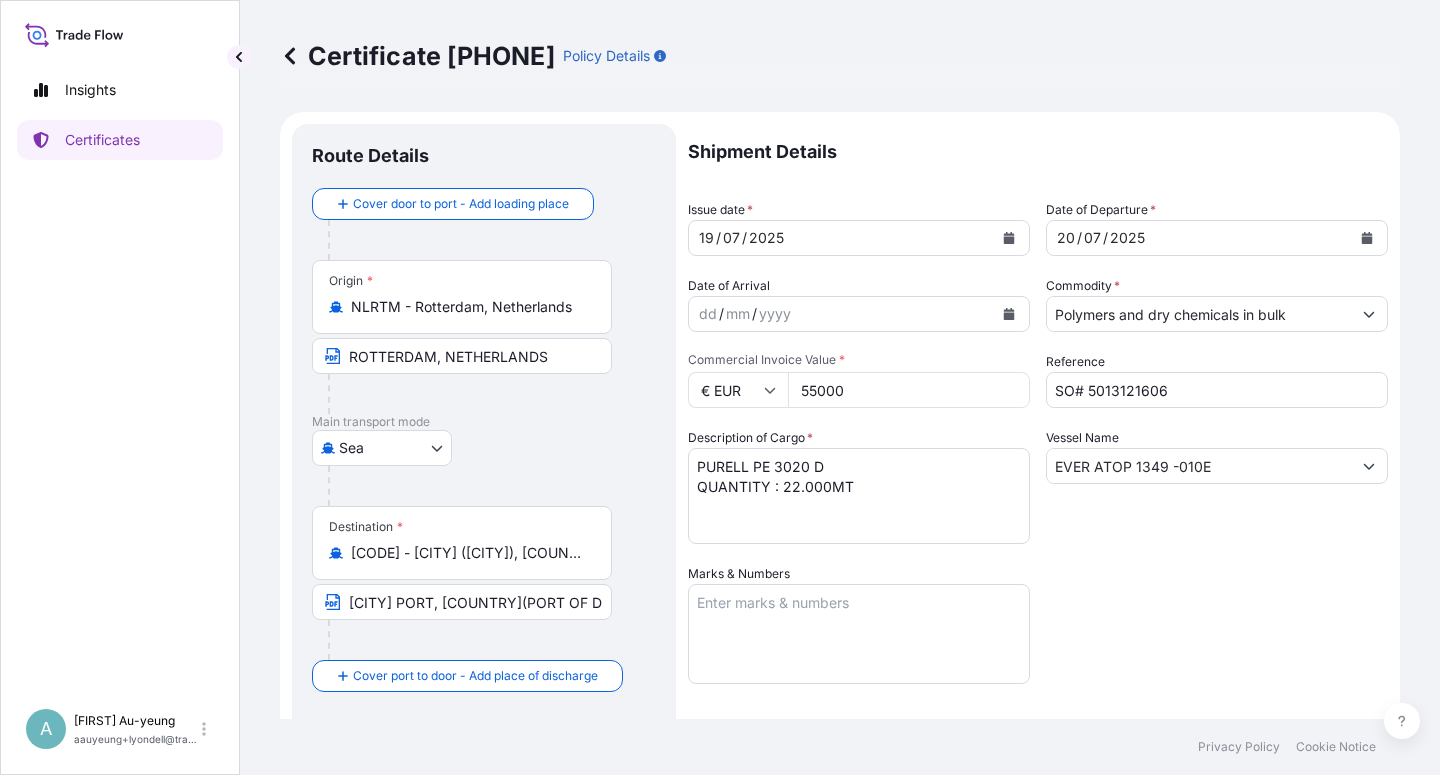 click on "Shipment Details Issue date * [DATE] Date of Departure * [DATE] Date of Arrival dd / mm / yyyy Commodity * Polymers and dry chemicals in bulk Packing Category Commercial Invoice Value    * € EUR 55000 Reference SO# [NUMBER] Description of Cargo * PURELL PE 3020 D
QUANTITY : 22.000MT Vessel Name EVER ATOP [PHONE] -[PHONE] Marks & Numbers Letter of Credit This shipment has a letter of credit Letter of credit * L/C Number : [NUMBER]
CLAIMS PAYABLE IN [COUNTRY], COVERING
INSTITUTE CARGO CLAUSES (A)
INSTITUTE WAR CLAUSES (CARGO)
INSTITUTE STRIKES CLAUSES (CARGO).
NUMBER OF ORIGINAL(S) ISSUED : 02 (01 ORIGINAL AND 01 DUPLICATE)
Letter of credit may not exceed 12000 characters Assured Details Primary Assured * [COMPANY] [COMPANY] Named Assured Named Assured Address" at bounding box center (1038, 638) 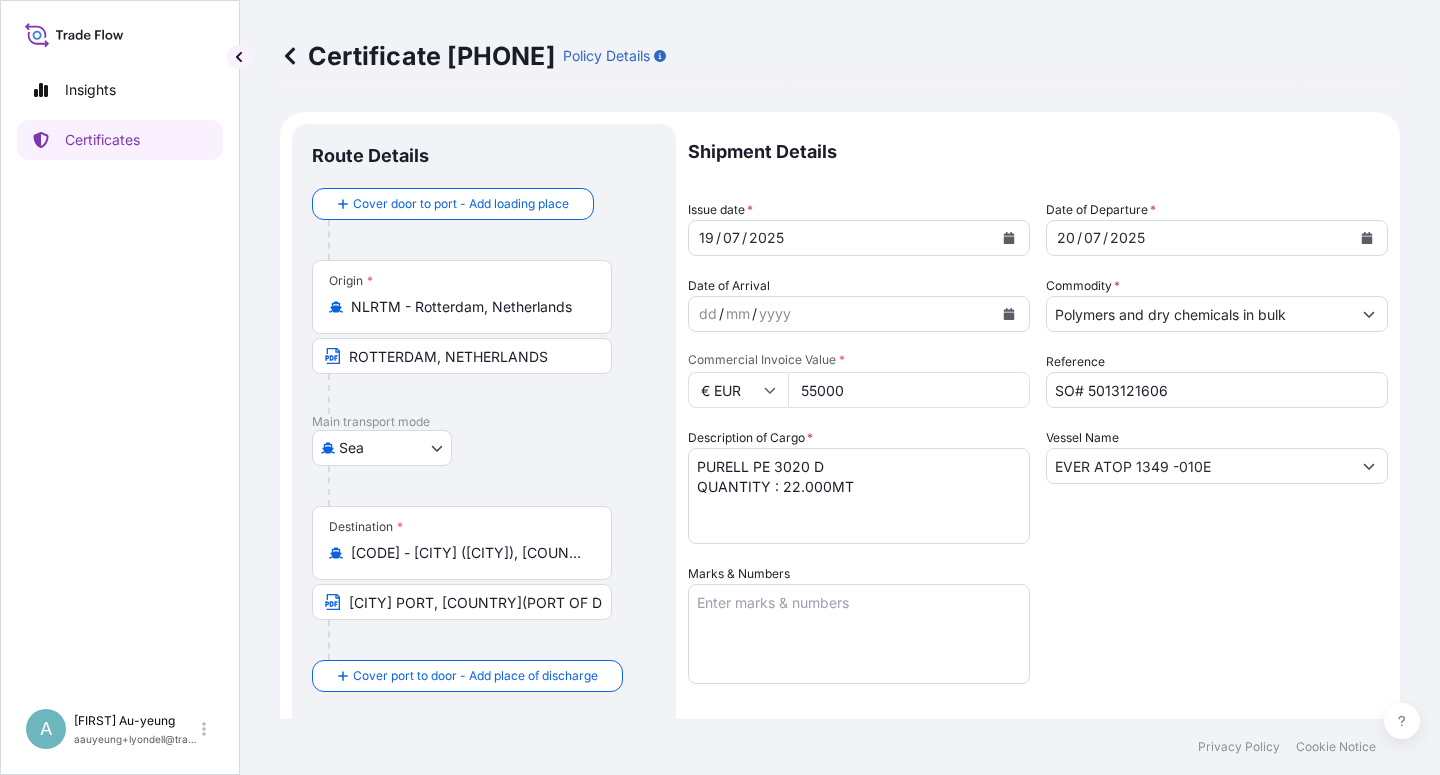 click on "Shipment Details Issue date * [DATE] Date of Departure * [DATE] Date of Arrival dd / mm / yyyy Commodity * Polymers and dry chemicals in bulk Packing Category Commercial Invoice Value    * € EUR 55000 Reference SO# [NUMBER] Description of Cargo * PURELL PE 3020 D
QUANTITY : 22.000MT Vessel Name EVER ATOP [PHONE] -[PHONE] Marks & Numbers Letter of Credit This shipment has a letter of credit Letter of credit * L/C Number : [NUMBER]
CLAIMS PAYABLE IN [COUNTRY], COVERING
INSTITUTE CARGO CLAUSES (A)
INSTITUTE WAR CLAUSES (CARGO)
INSTITUTE STRIKES CLAUSES (CARGO).
NUMBER OF ORIGINAL(S) ISSUED : 02 (01 ORIGINAL AND 01 DUPLICATE)
Letter of credit may not exceed 12000 characters Assured Details Primary Assured * [COMPANY] [COMPANY] Named Assured Named Assured Address" at bounding box center (1038, 638) 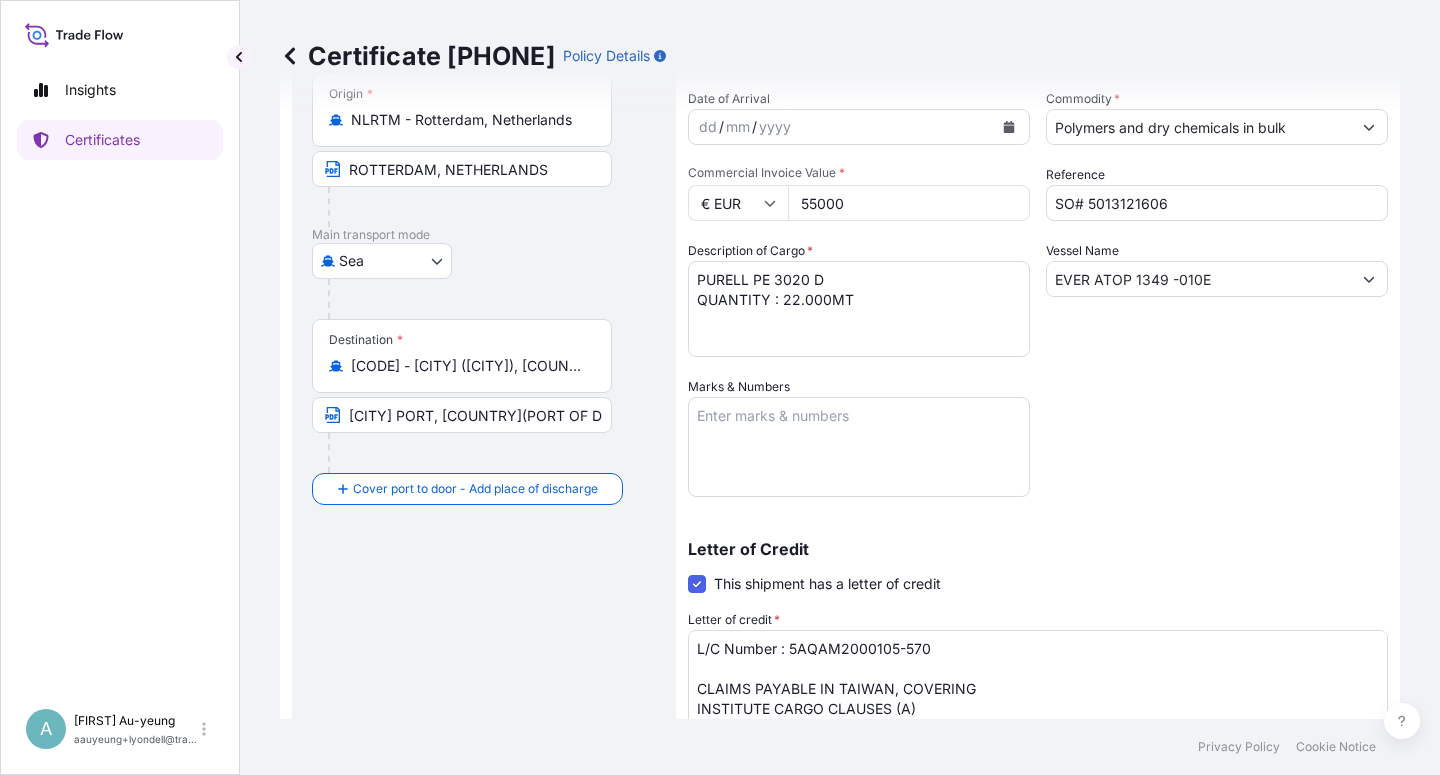 scroll, scrollTop: 120, scrollLeft: 0, axis: vertical 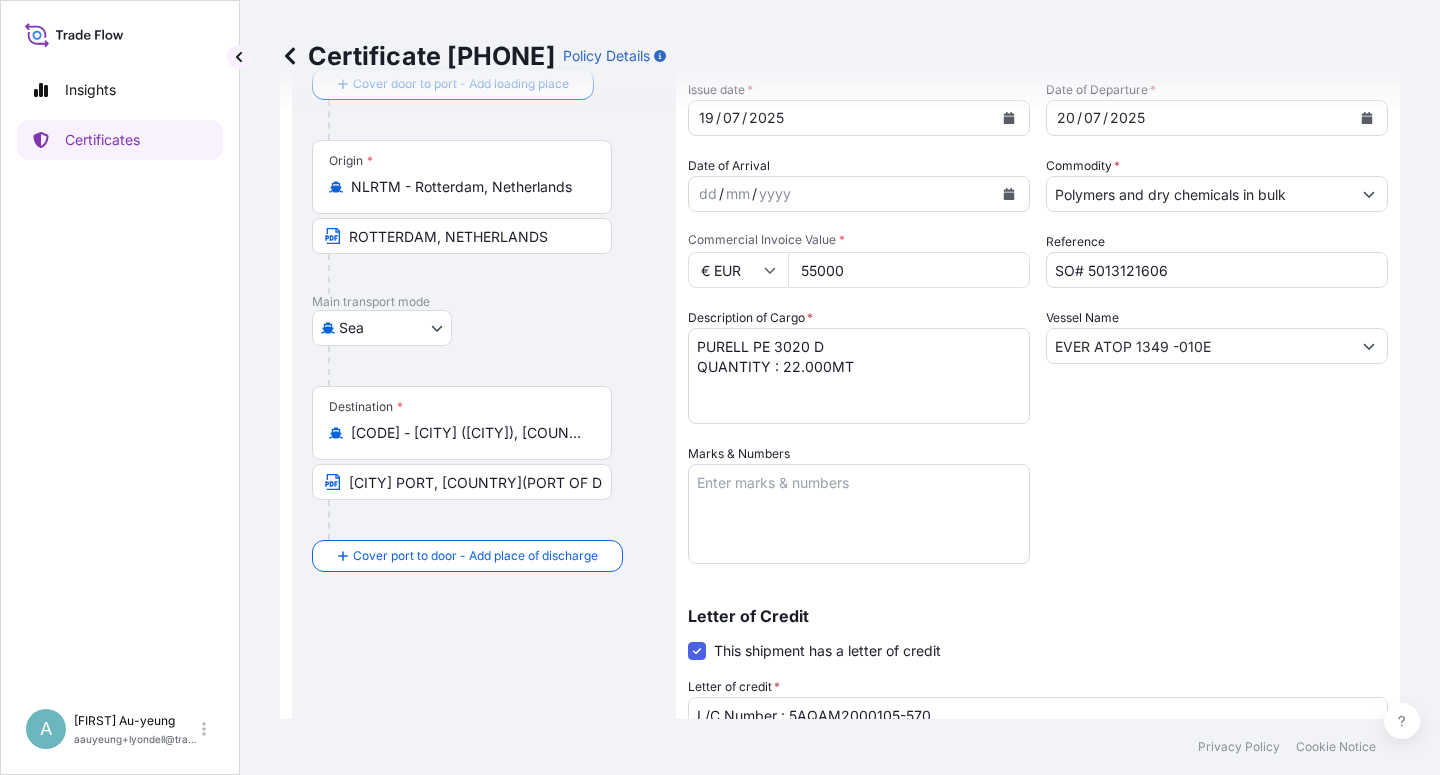 click on "[CITY] PORT, [COUNTRY](PORT OF DISCHARGE: [CITY] PORT, [COUNTRY])" at bounding box center (462, 482) 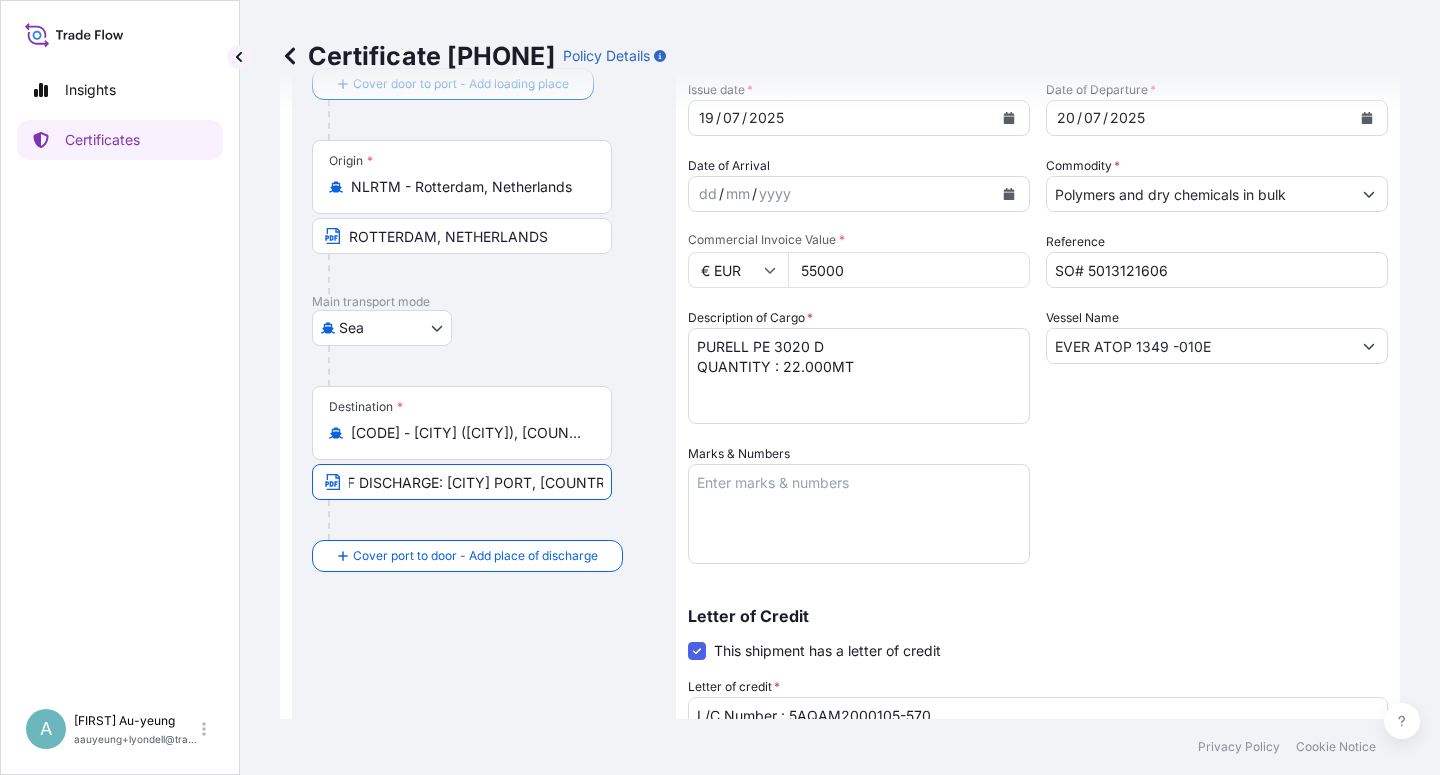 scroll, scrollTop: 0, scrollLeft: 248, axis: horizontal 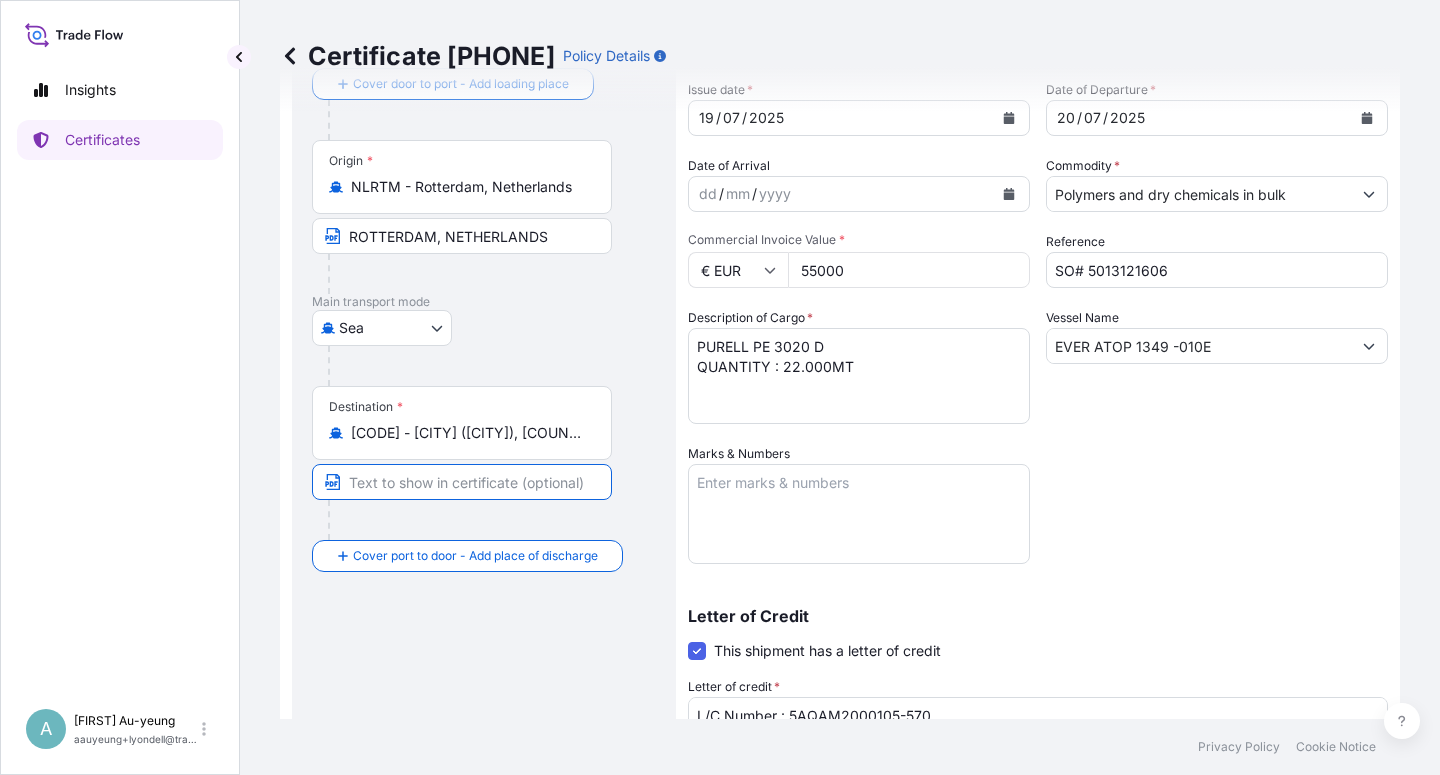 paste on "[CITY] Port, [COUNTRY](Port Of Discharge: [CITY] Port, [COUNTRY])" 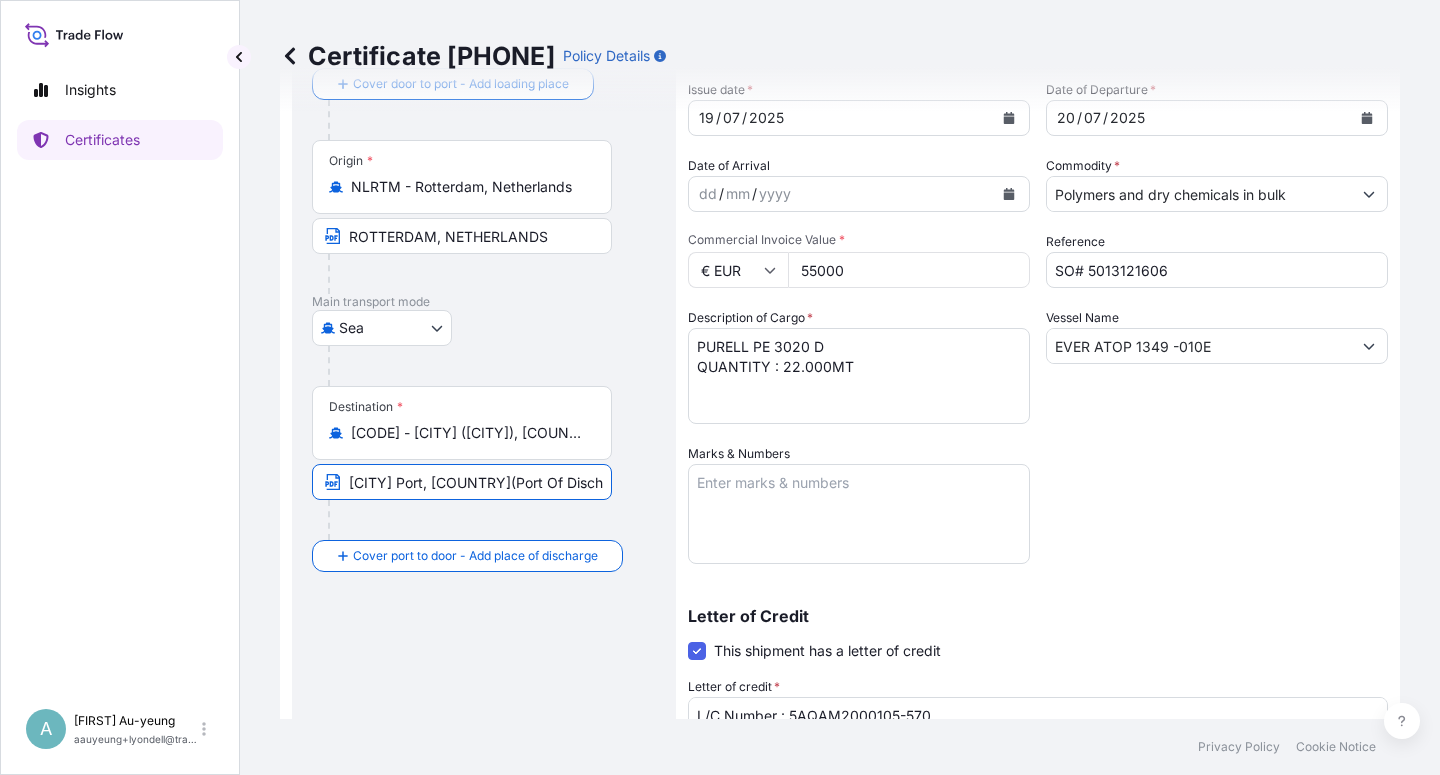scroll, scrollTop: 0, scrollLeft: 162, axis: horizontal 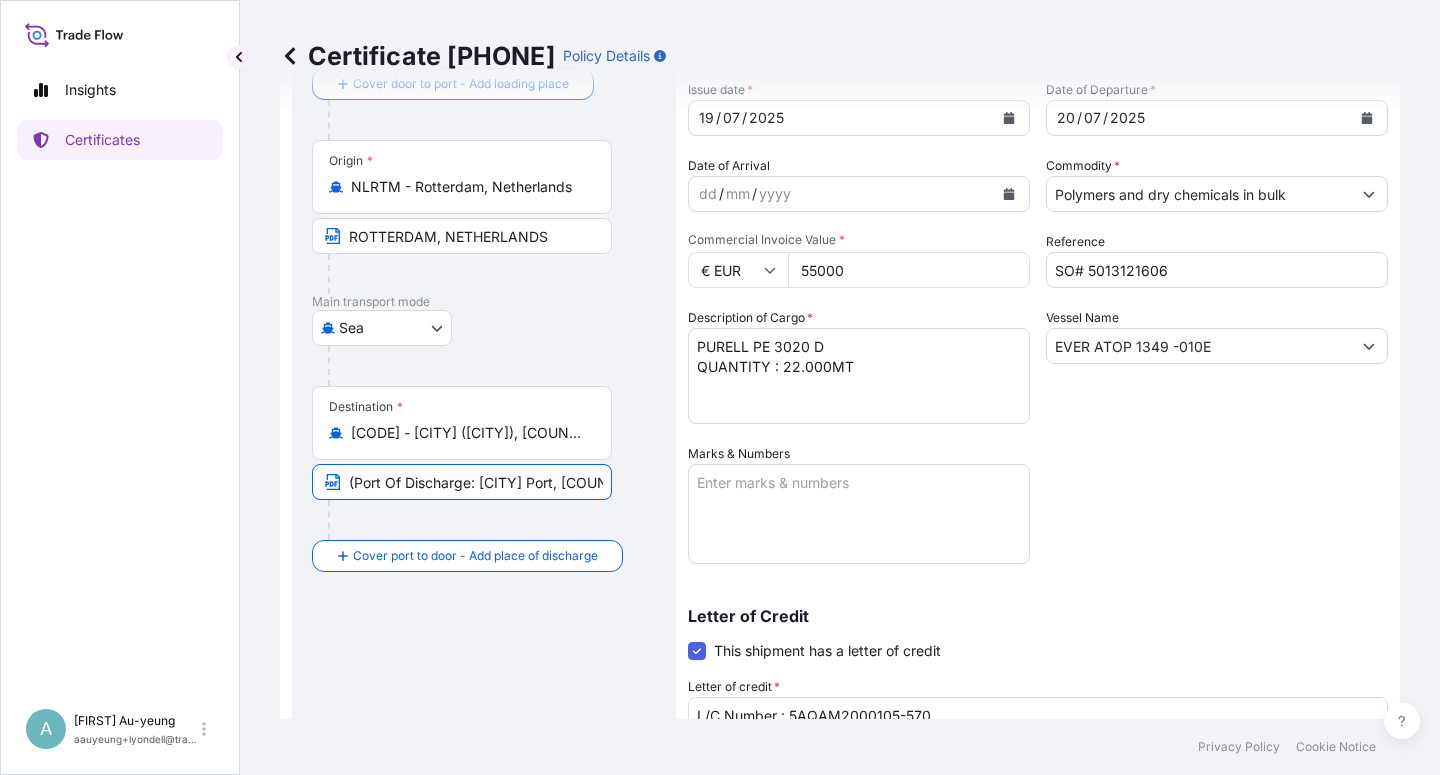 type on "[CITY] Port, [COUNTRY](Port Of Discharge: [CITY] Port, [COUNTRY])" 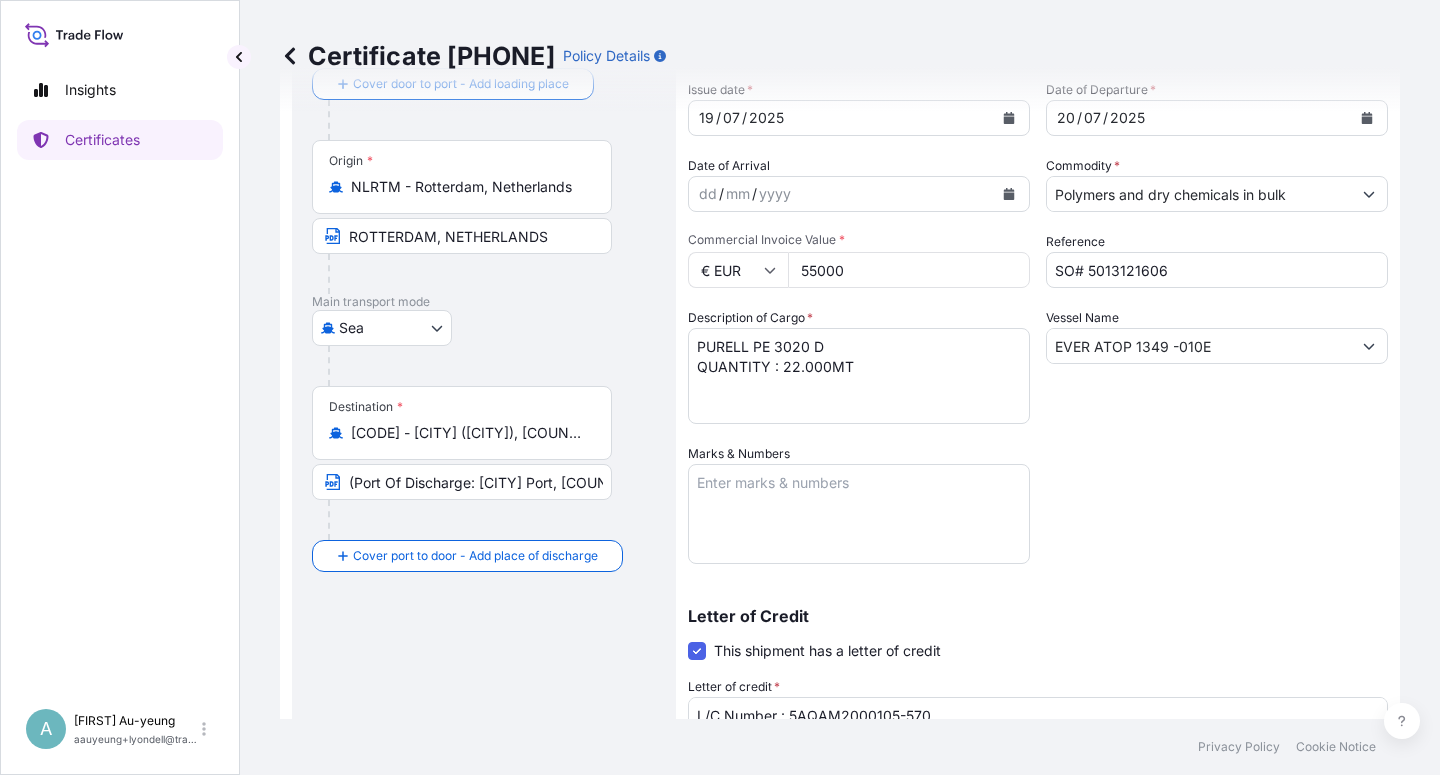 scroll, scrollTop: 480, scrollLeft: 0, axis: vertical 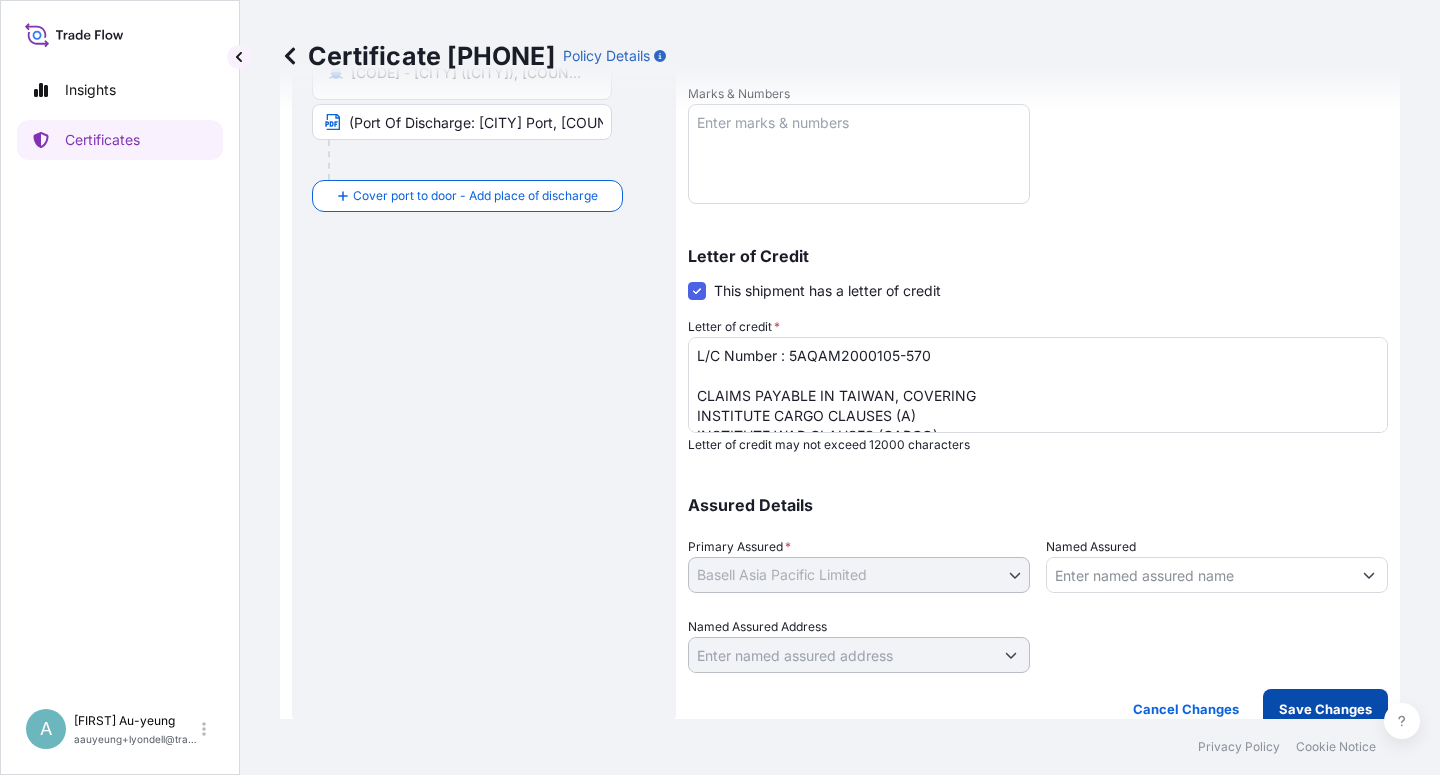 click on "Save Changes" at bounding box center (1325, 709) 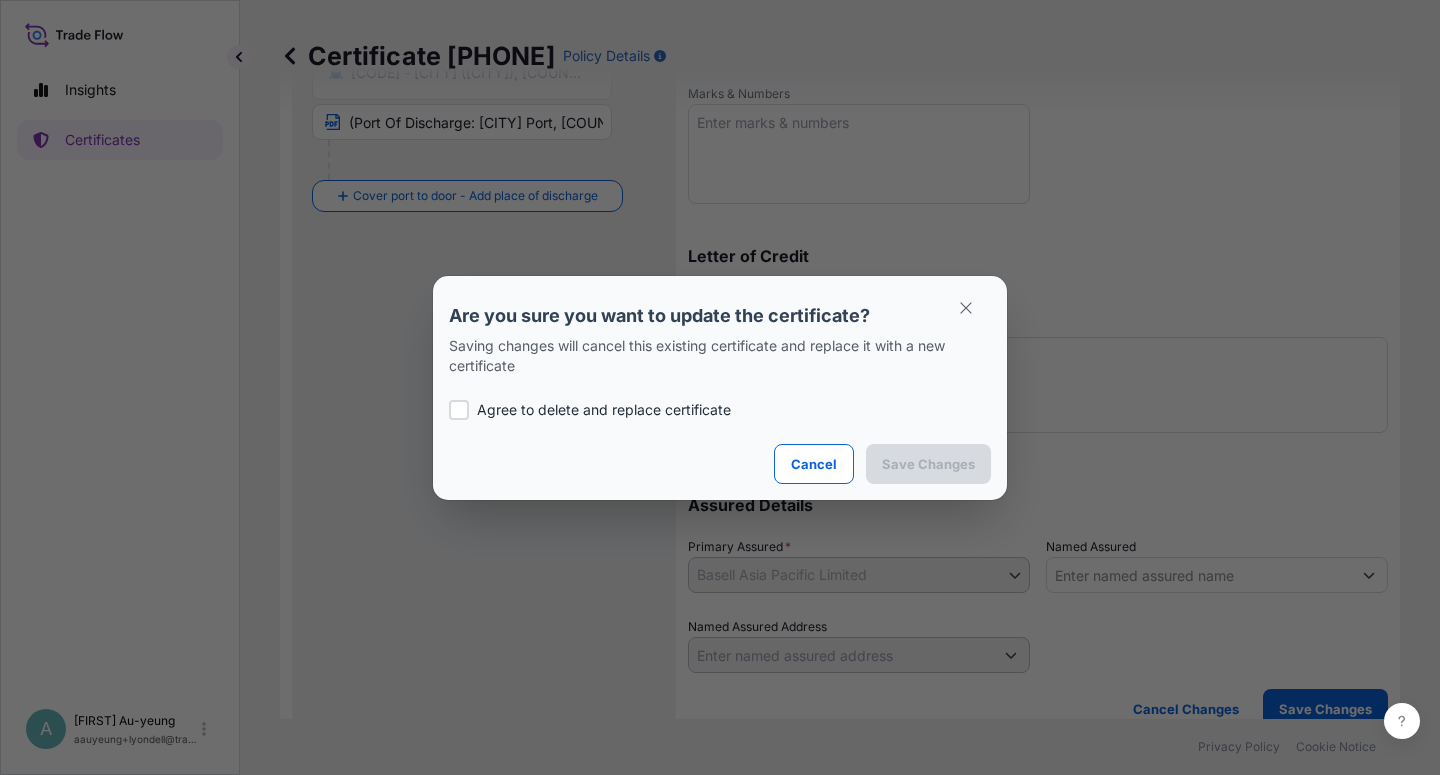 click on "Agree to delete and replace certificate" at bounding box center (604, 410) 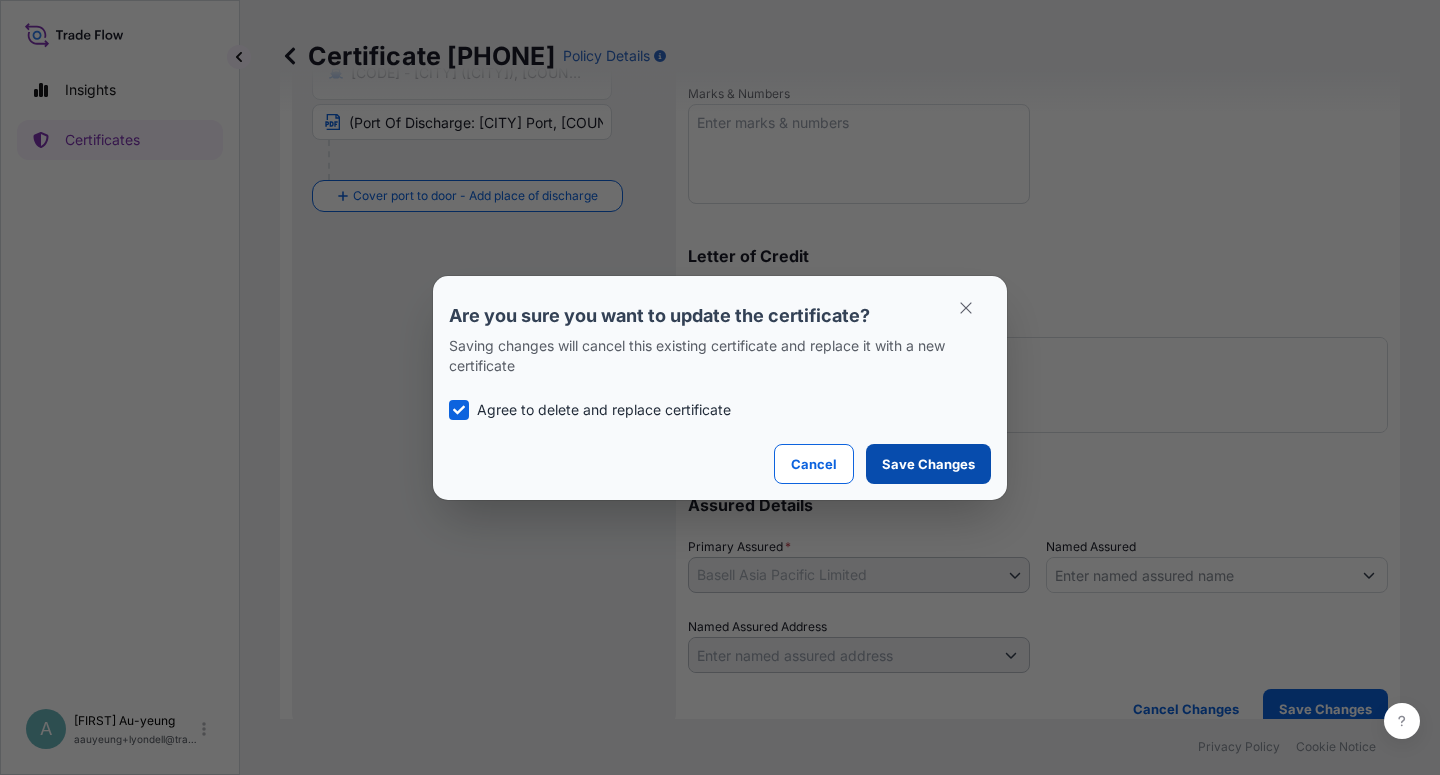 click on "Save Changes" at bounding box center [928, 464] 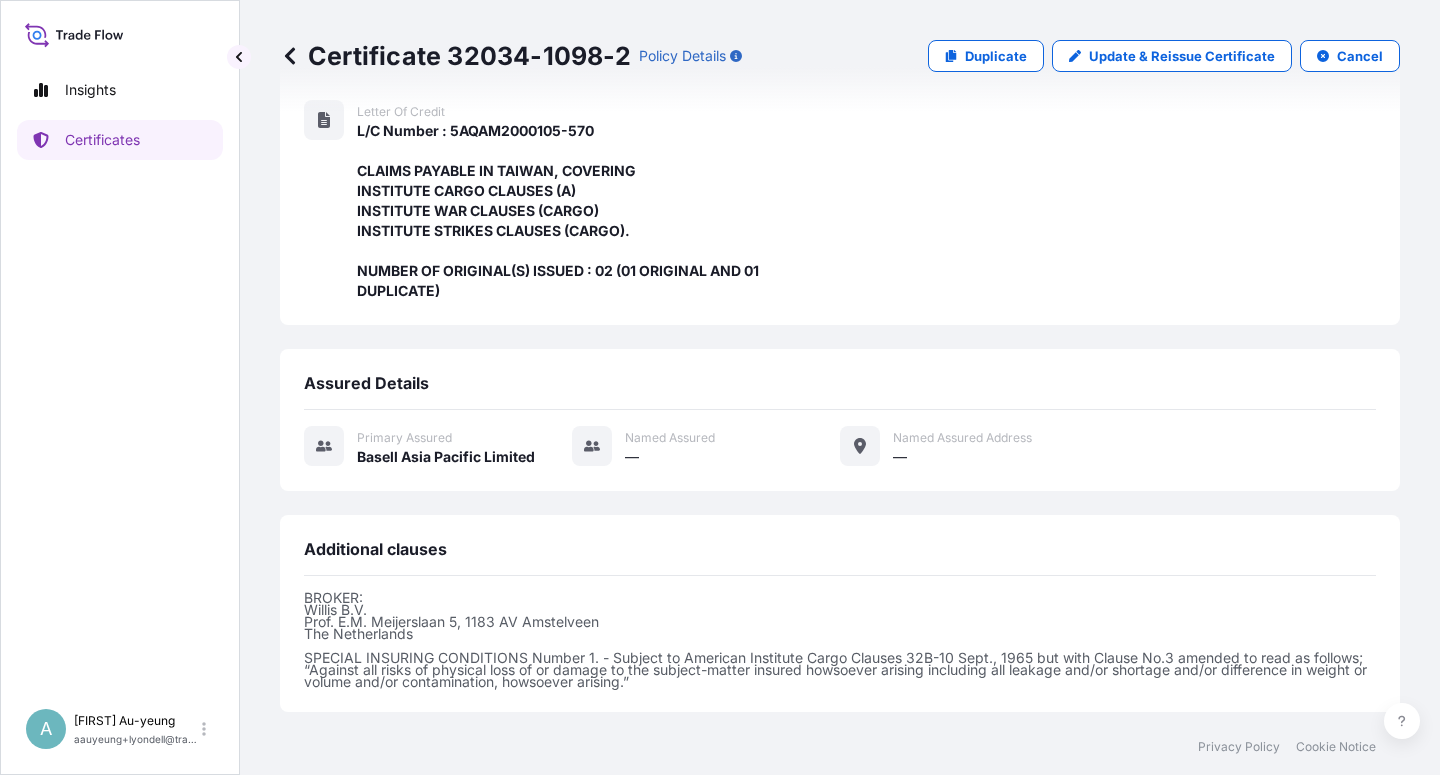 scroll, scrollTop: 574, scrollLeft: 0, axis: vertical 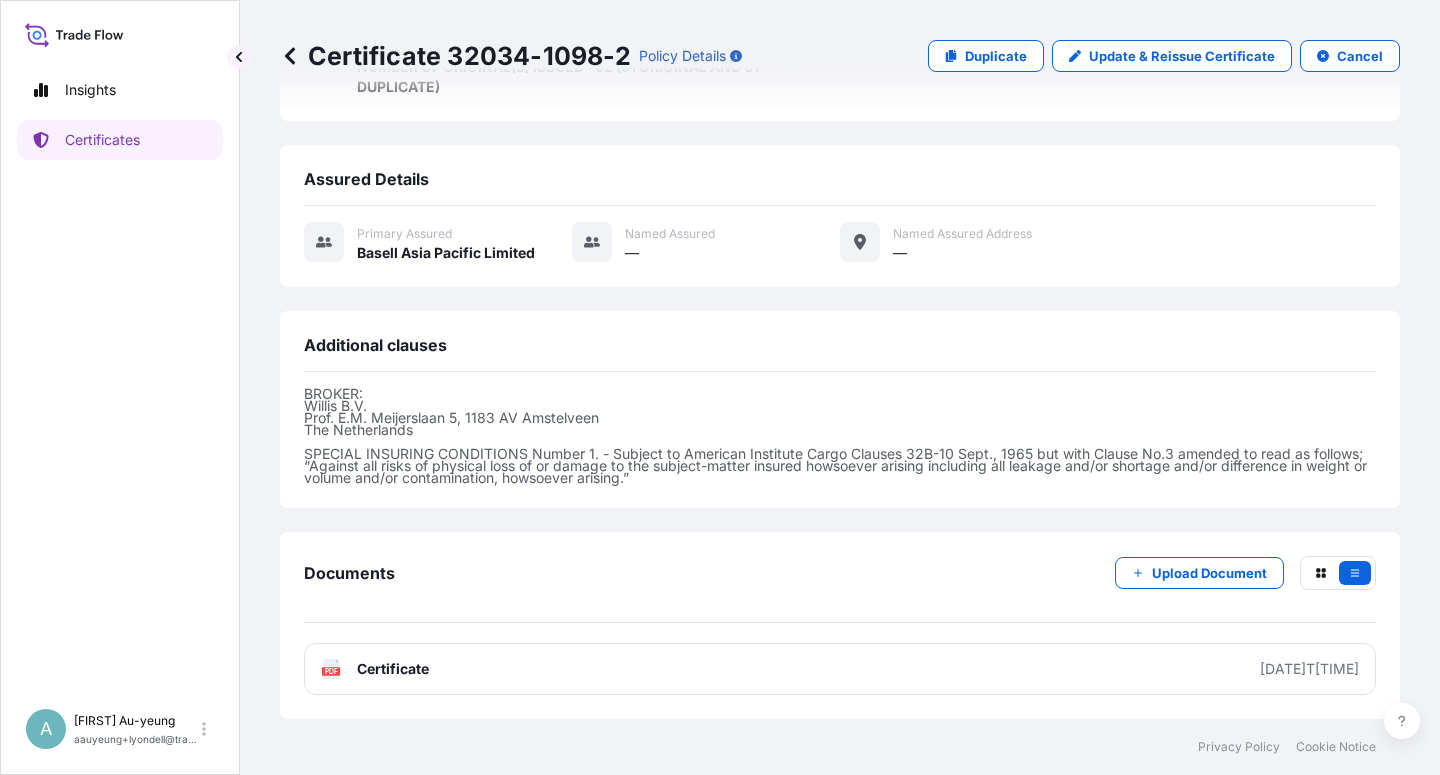 click on "PDF Certificate [DATE]T[TIME]" at bounding box center [840, 669] 